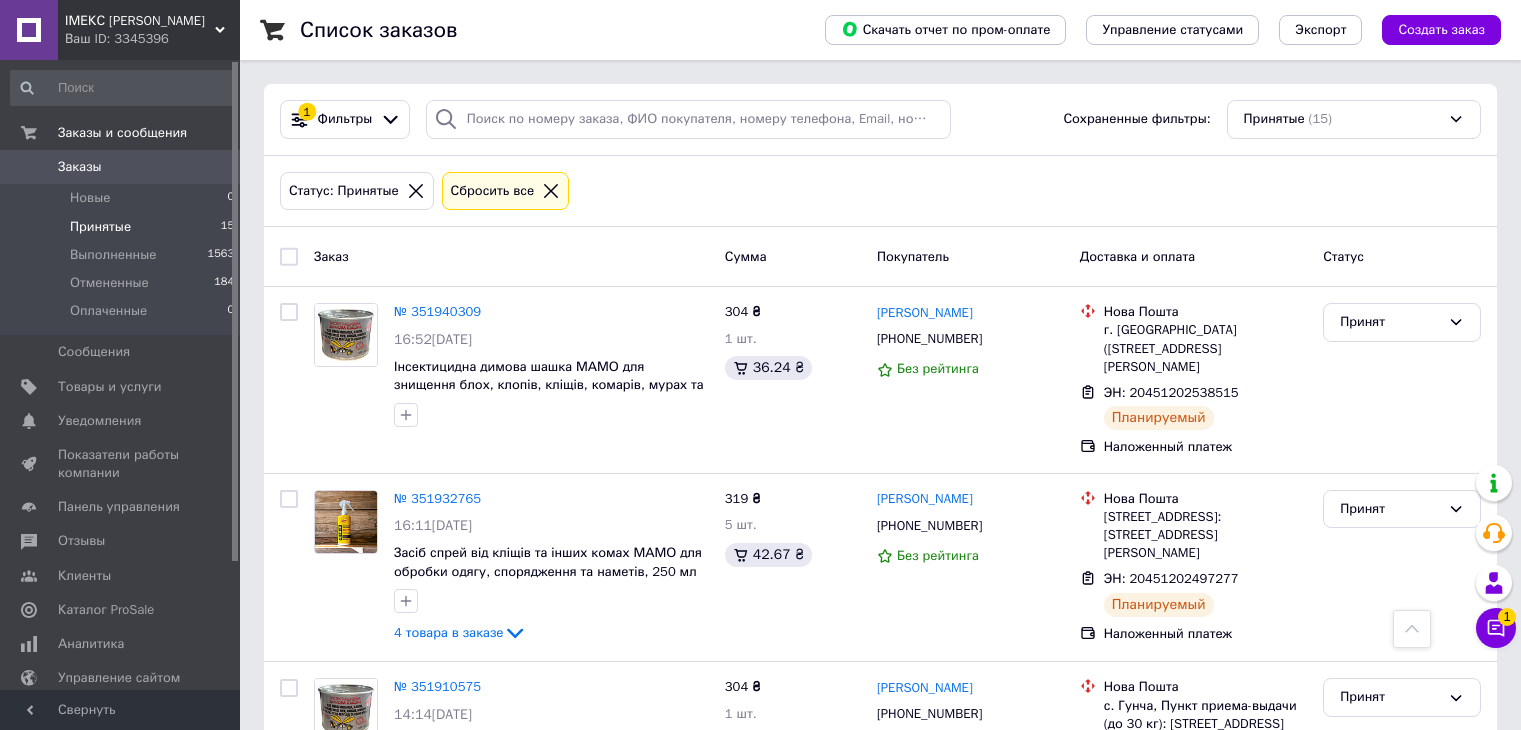 scroll, scrollTop: 1477, scrollLeft: 0, axis: vertical 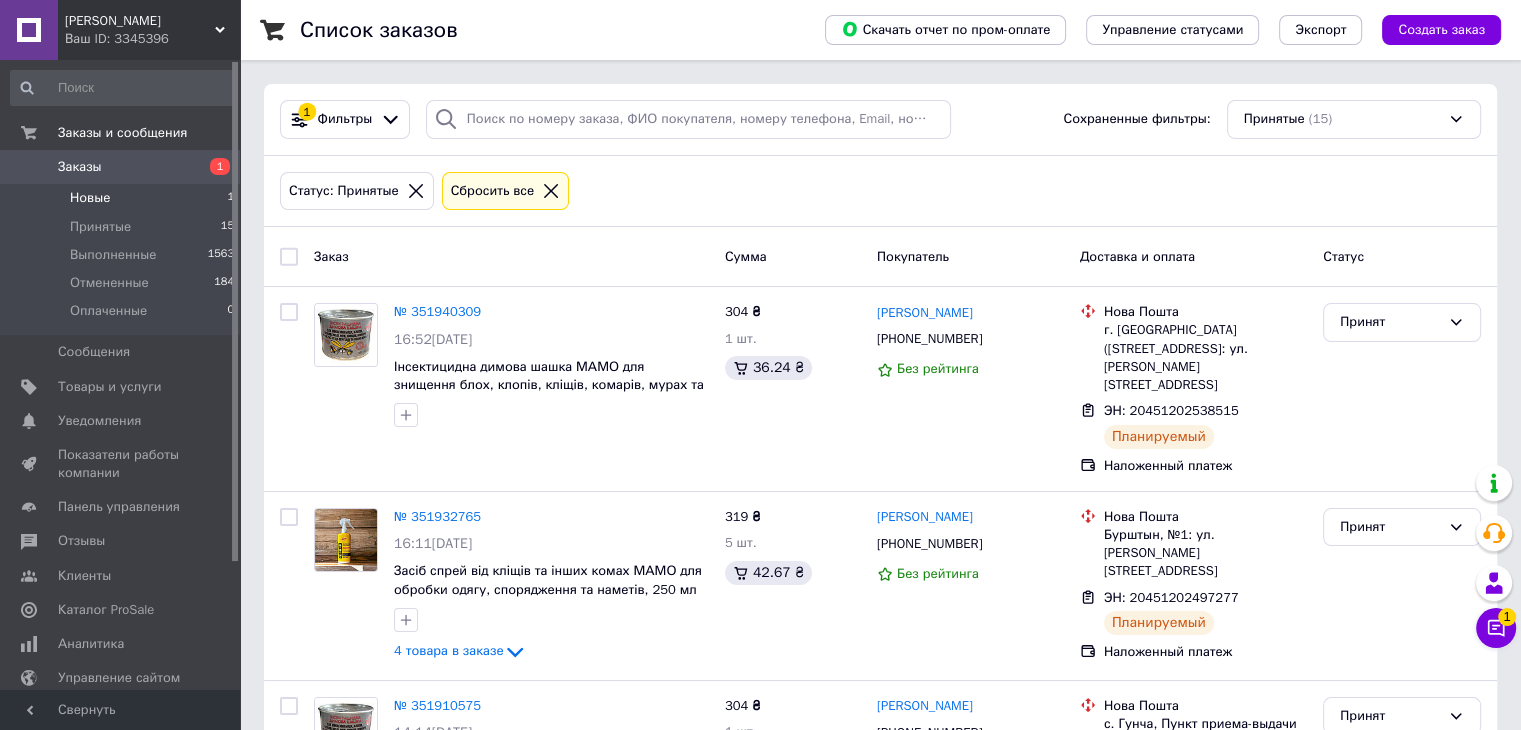 click on "Новые" at bounding box center [90, 198] 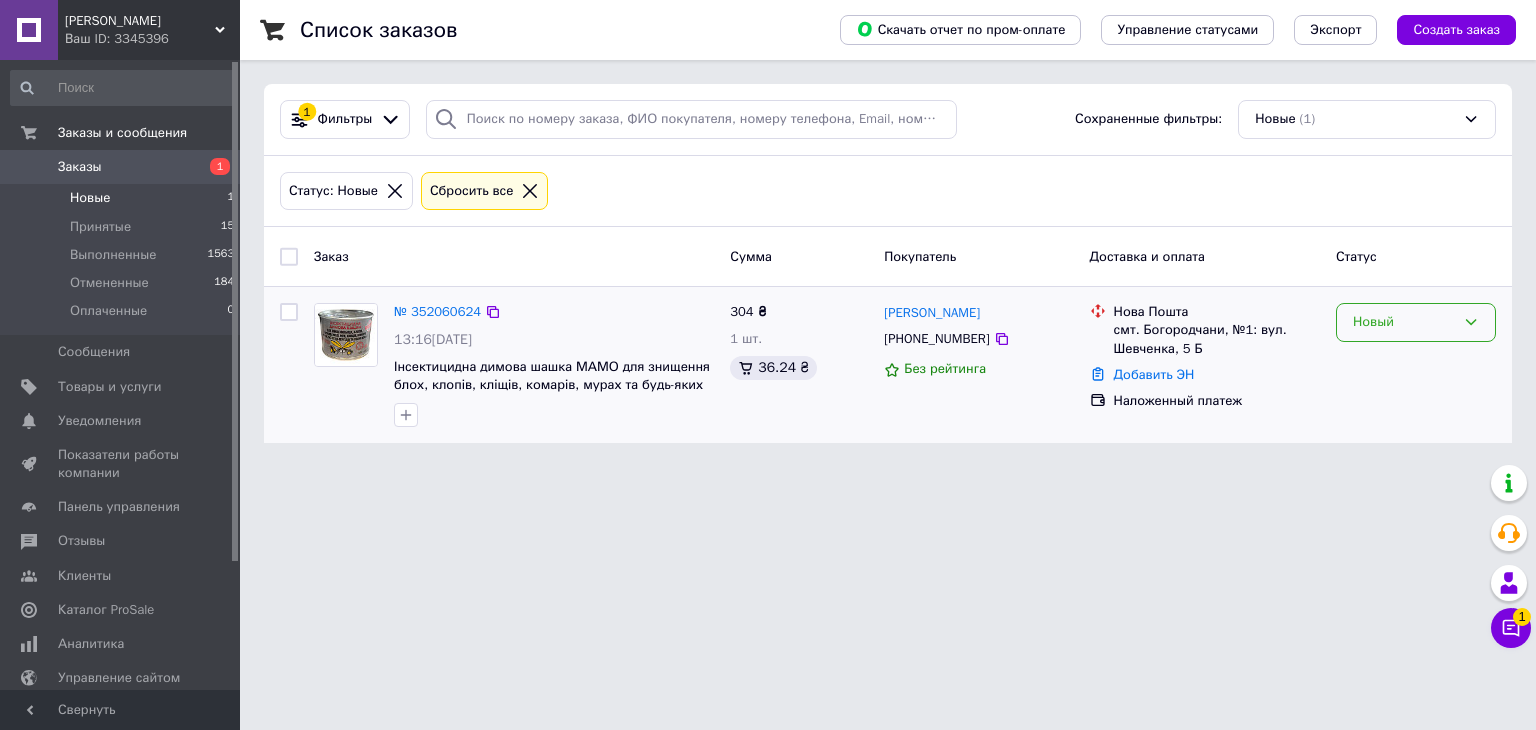 click on "Новый" at bounding box center (1404, 322) 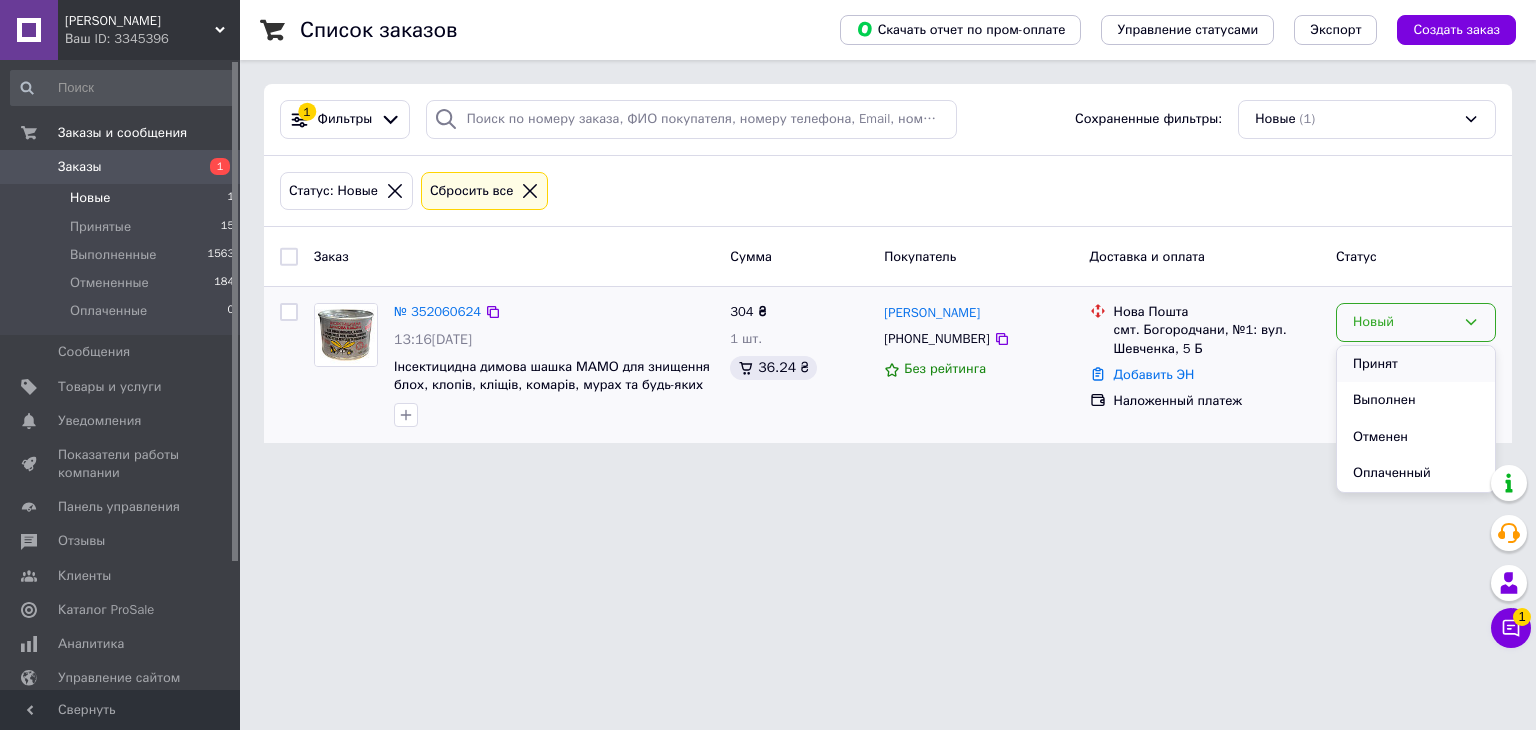 click on "Принят" at bounding box center [1416, 364] 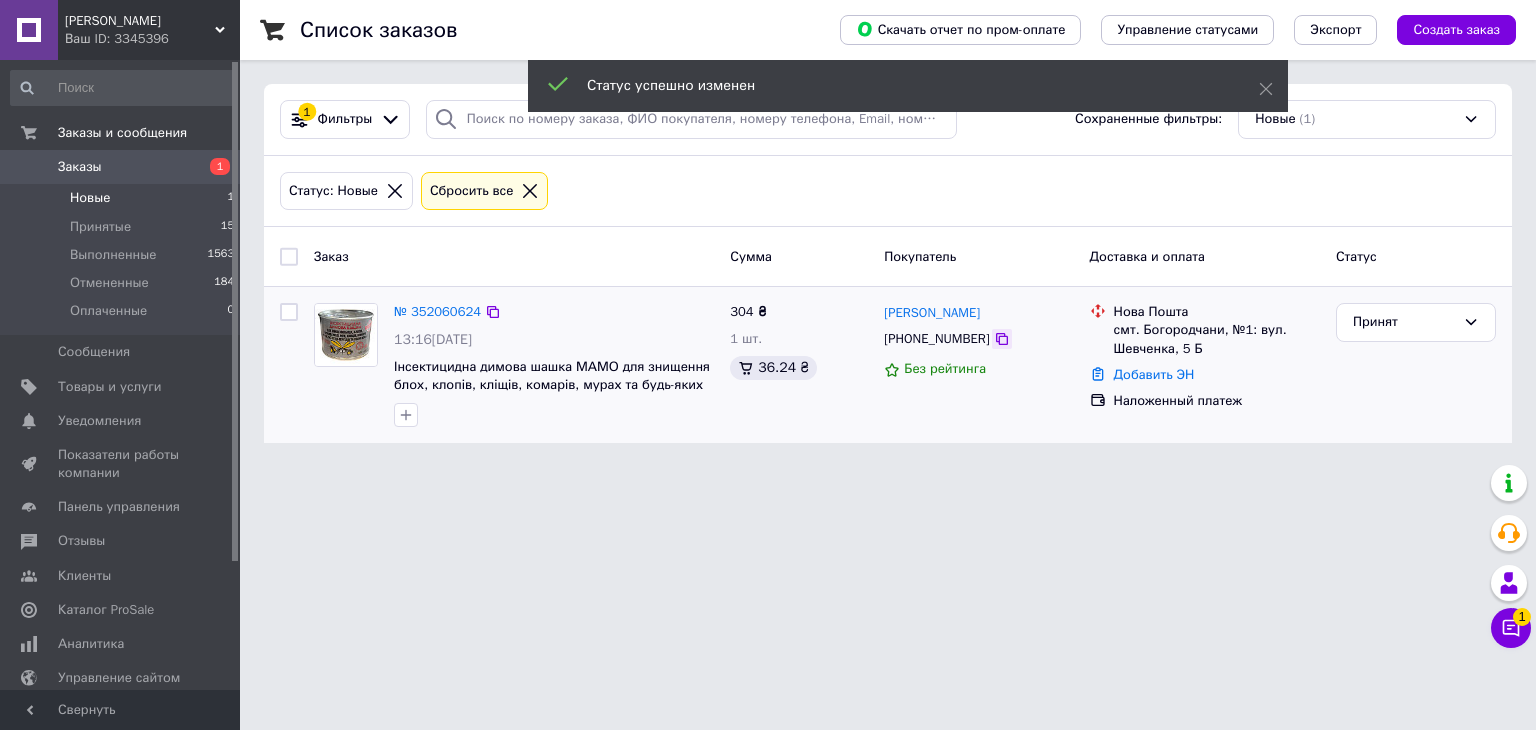 click 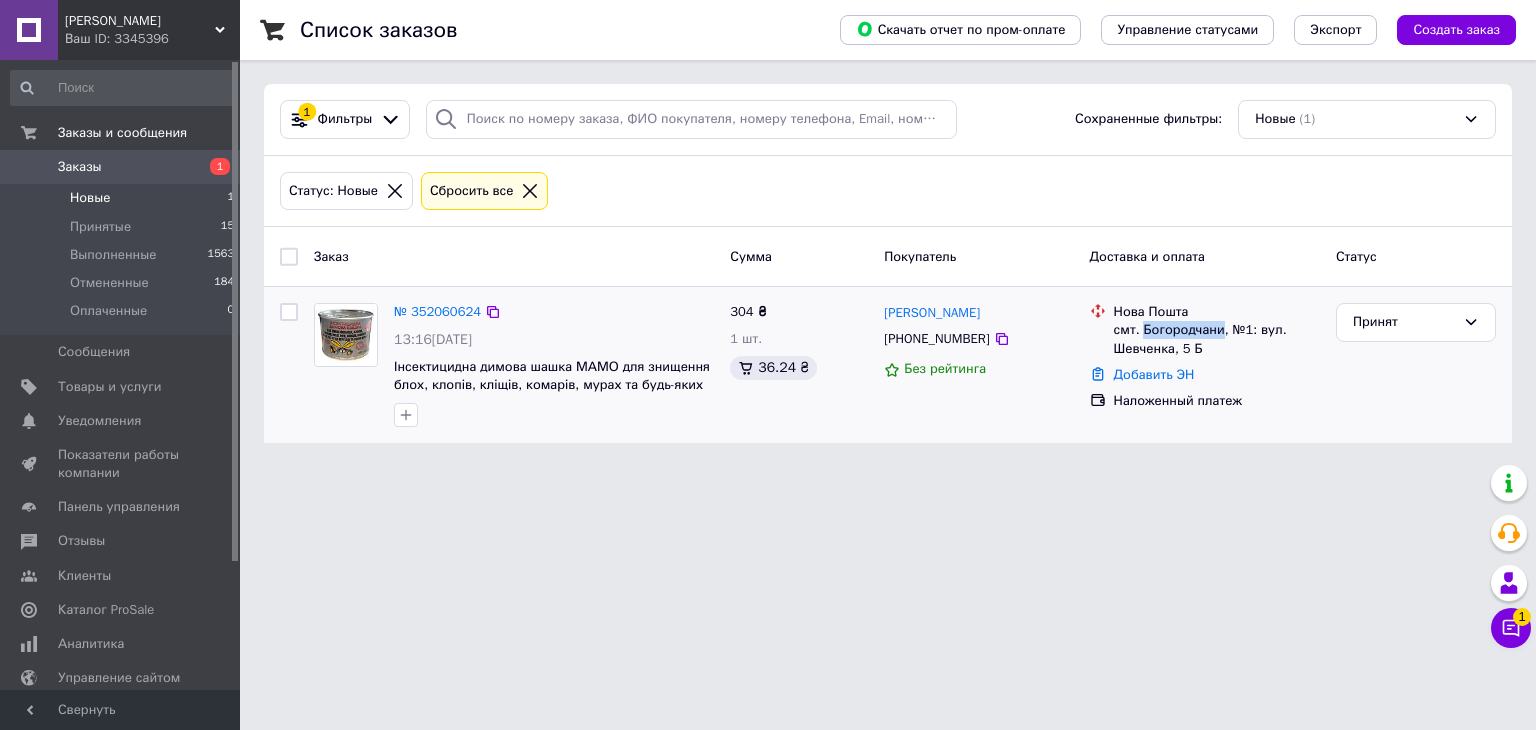 drag, startPoint x: 1217, startPoint y: 329, endPoint x: 1142, endPoint y: 328, distance: 75.00667 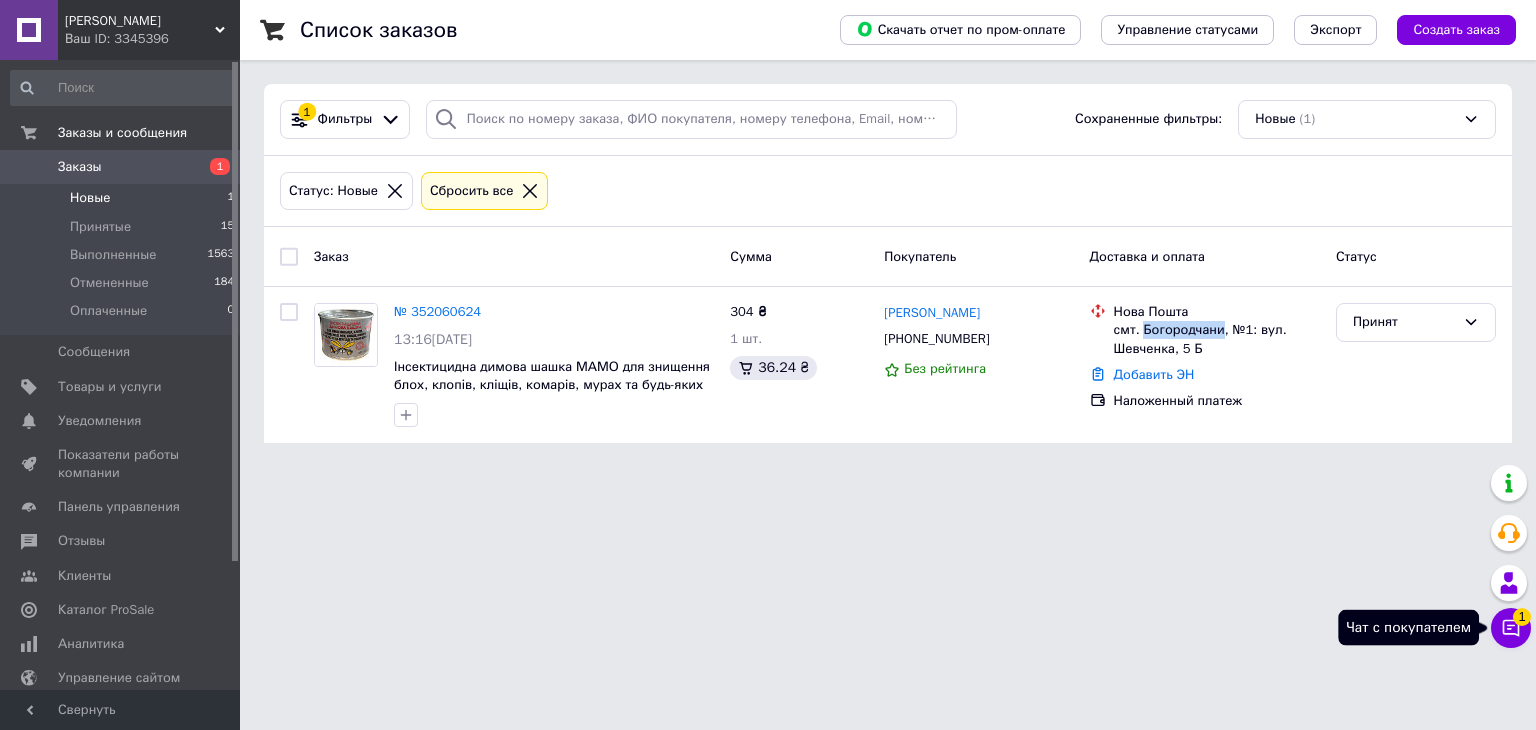 click 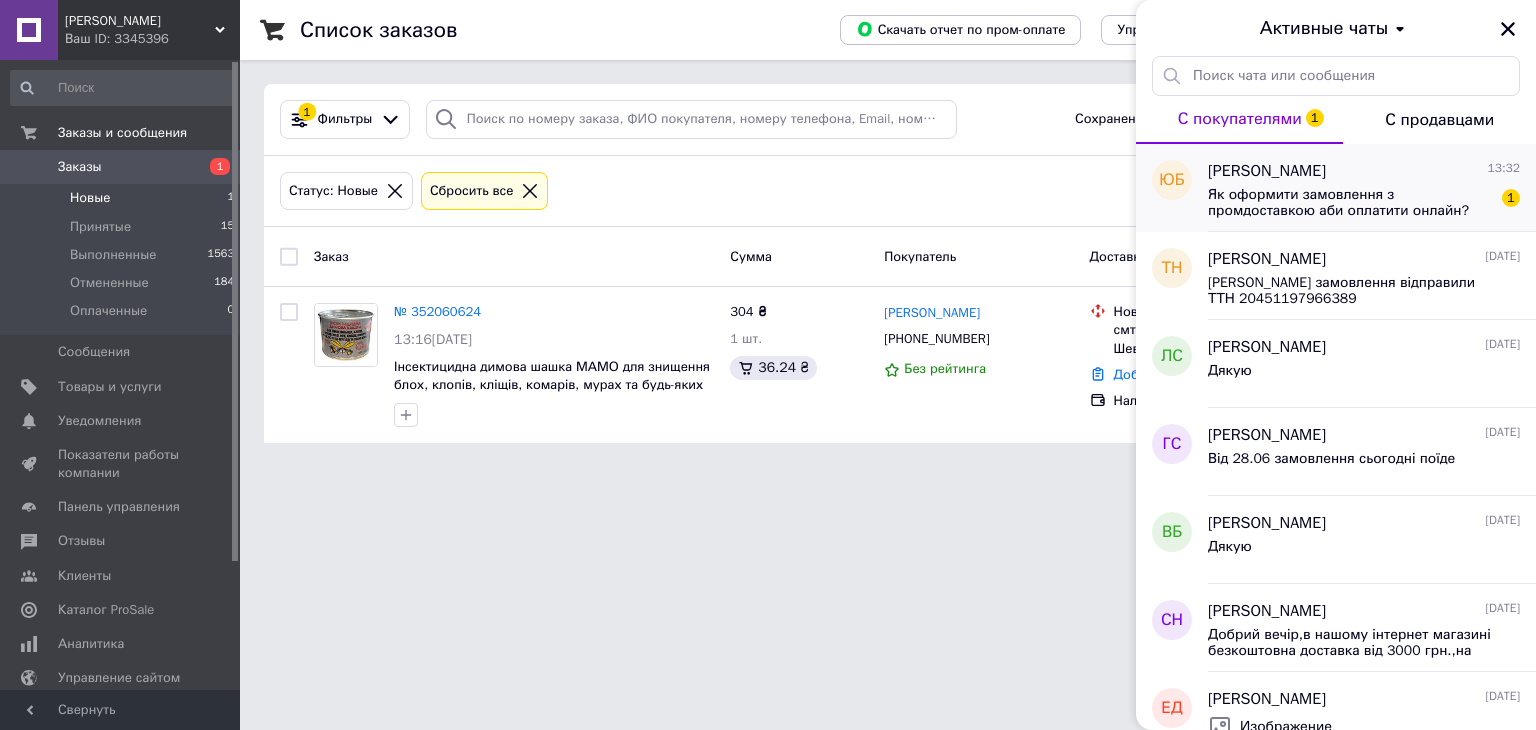 click on "Як оформити замовлення з промдоставкою аби оплатити онлайн? Після плата не підходить" at bounding box center (1350, 203) 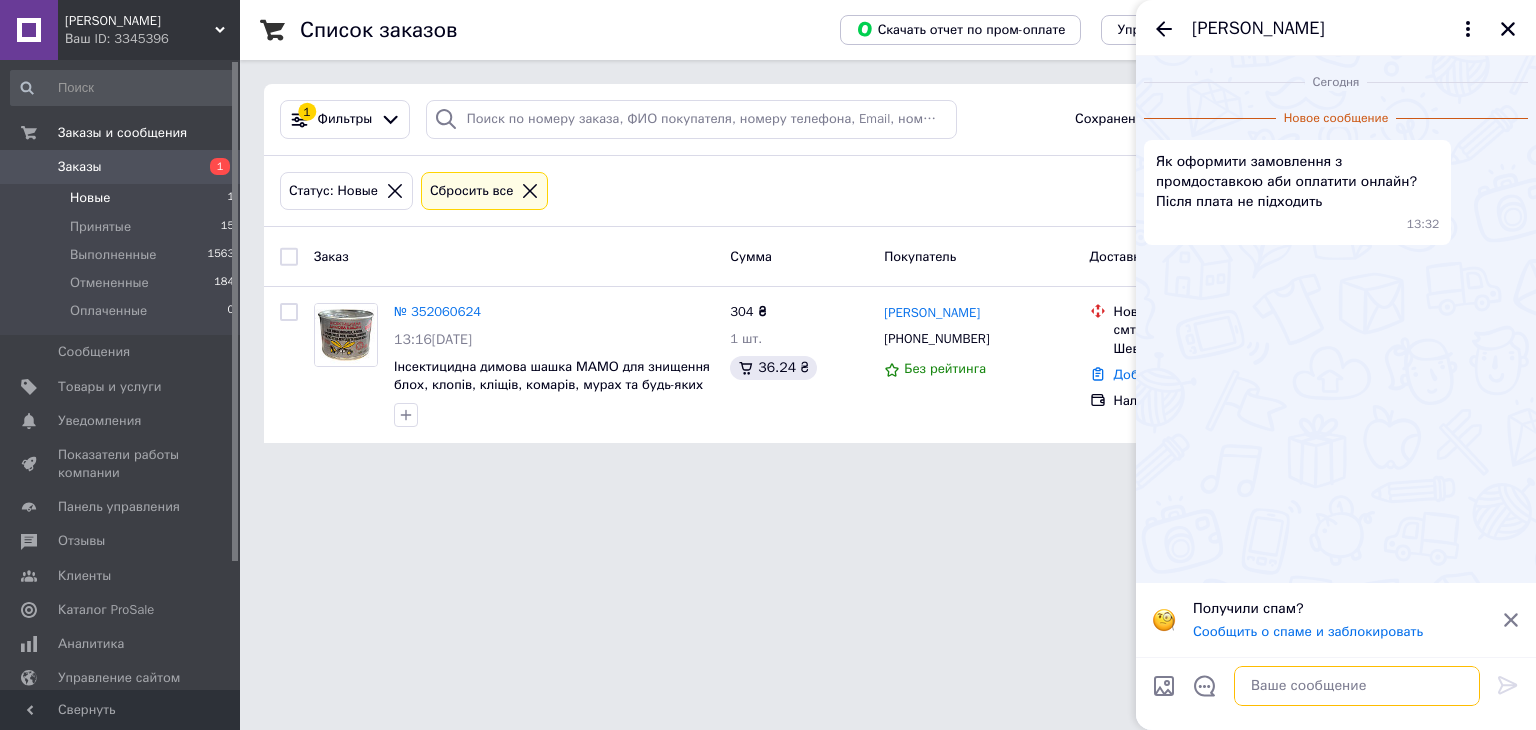 click at bounding box center [1357, 686] 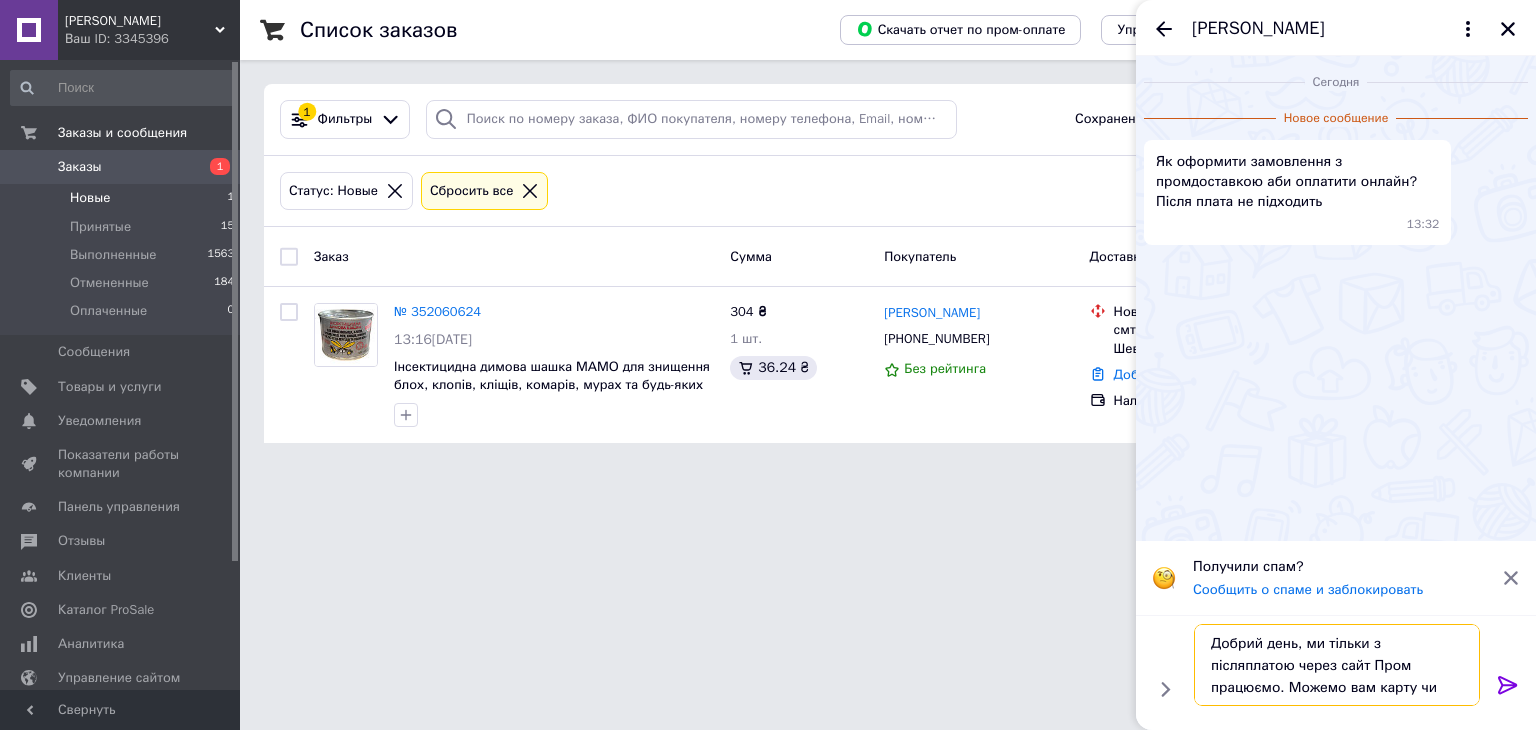 type on "Добрий день, ми тільки з післяплатою через сайт Пром працюємо. Можемо вам карту чи рахунок надати" 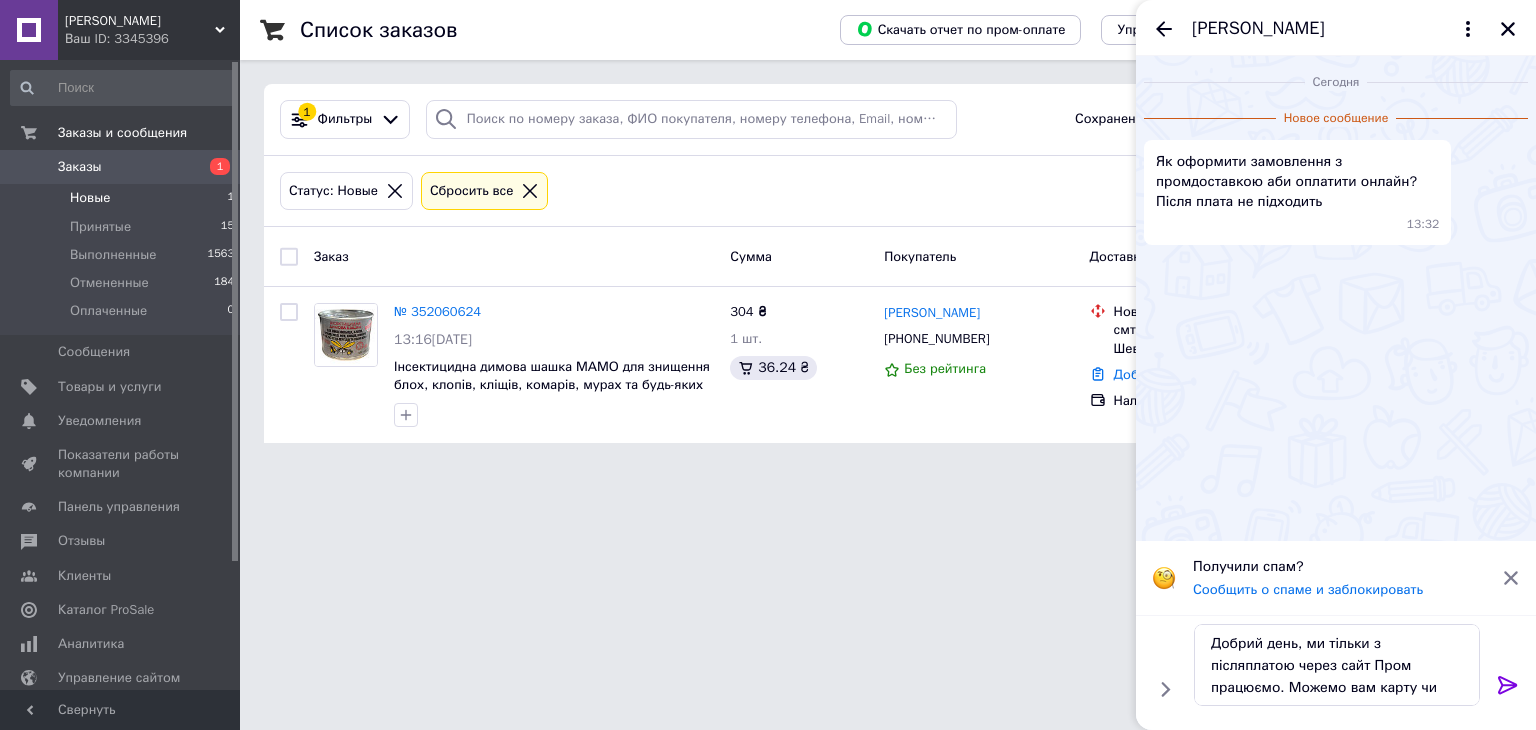 click 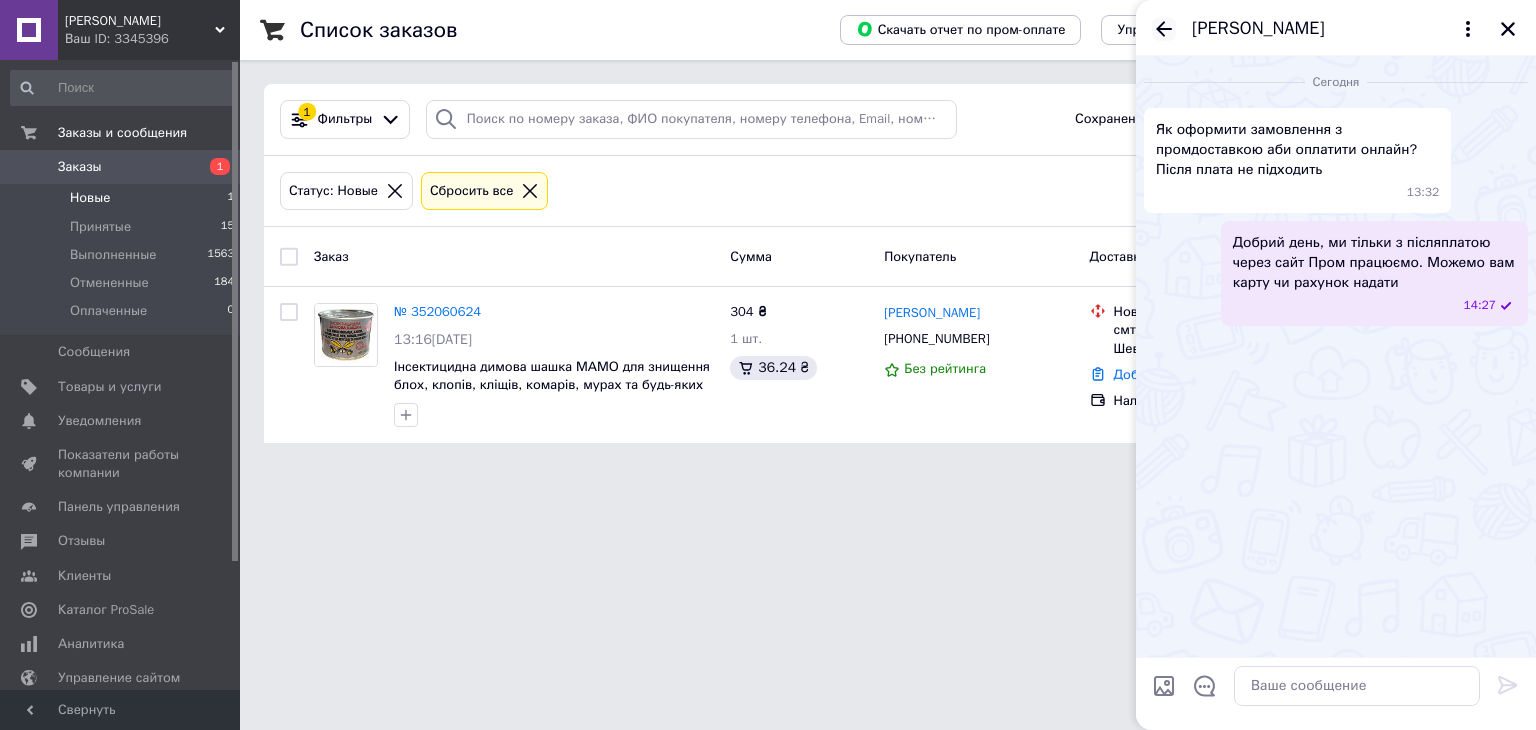 click 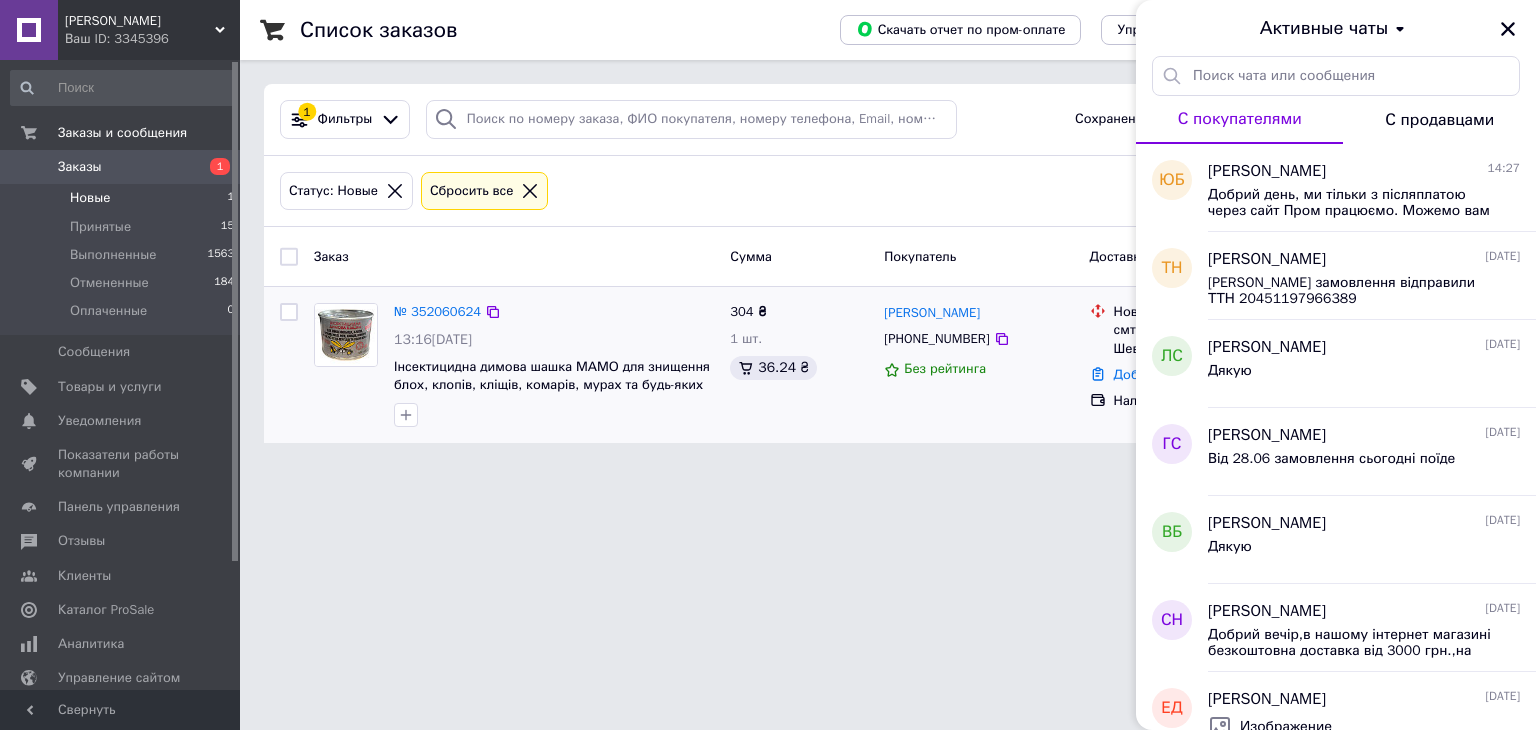 click on "Андрій Пилипів +380680355509 Без рейтинга" at bounding box center [978, 365] 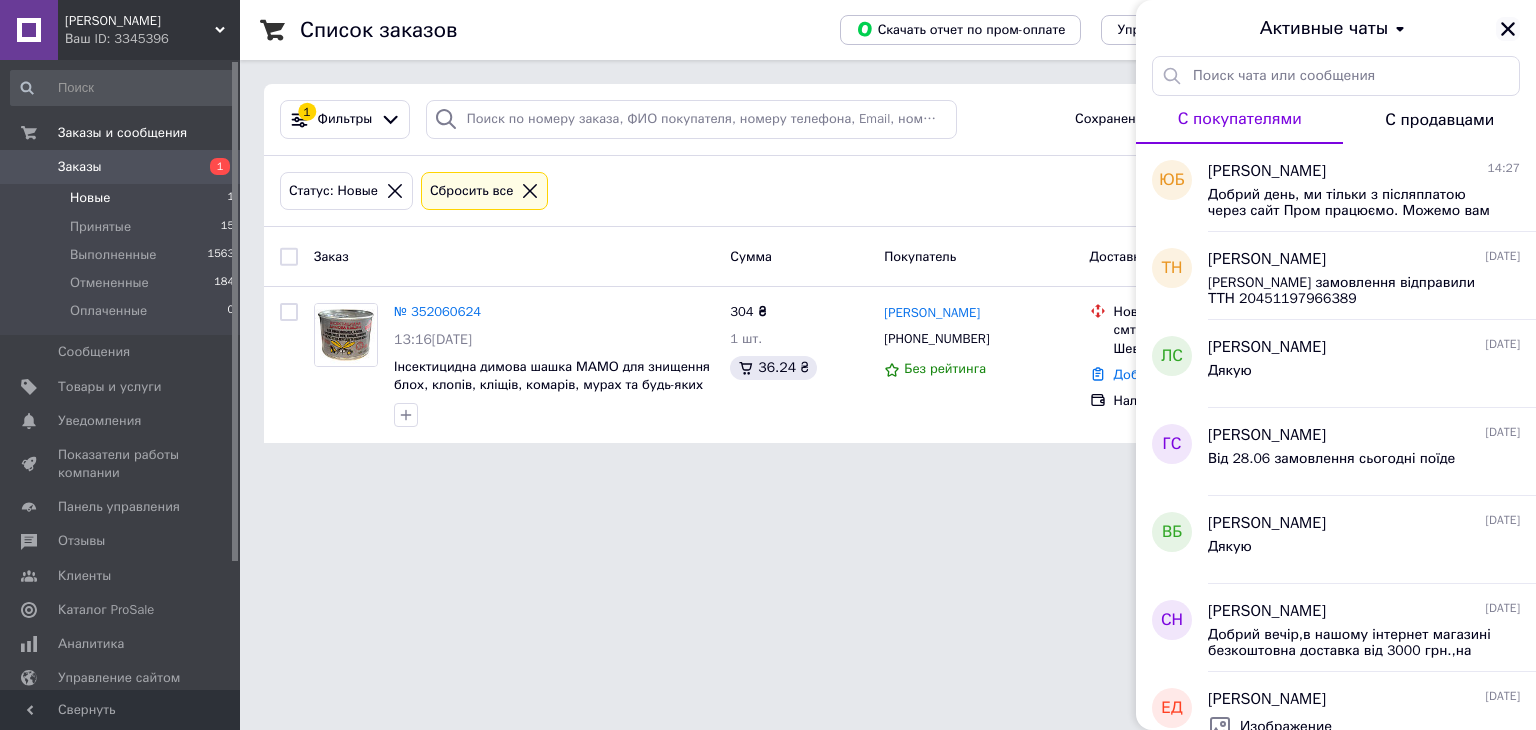 click 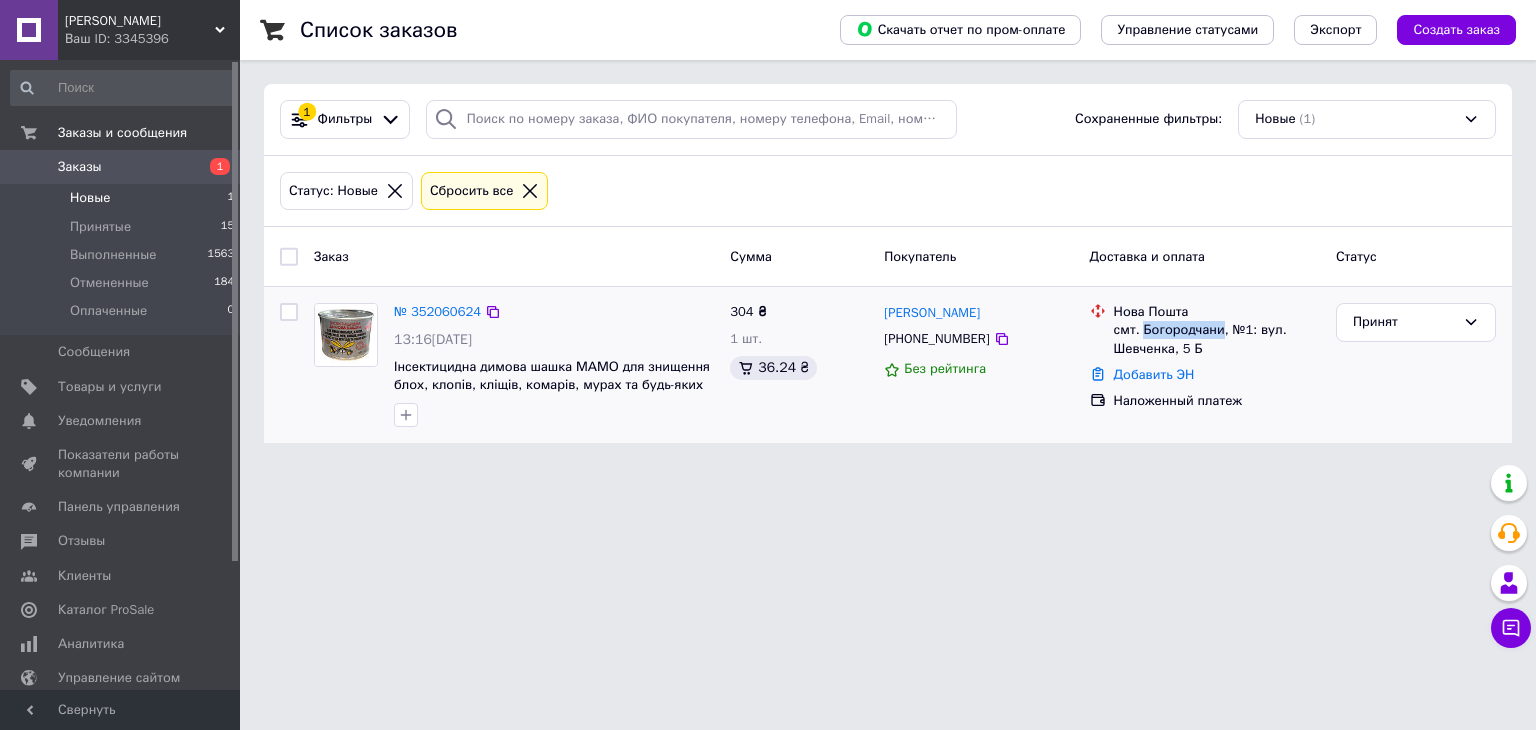 drag, startPoint x: 1219, startPoint y: 331, endPoint x: 1140, endPoint y: 334, distance: 79.05694 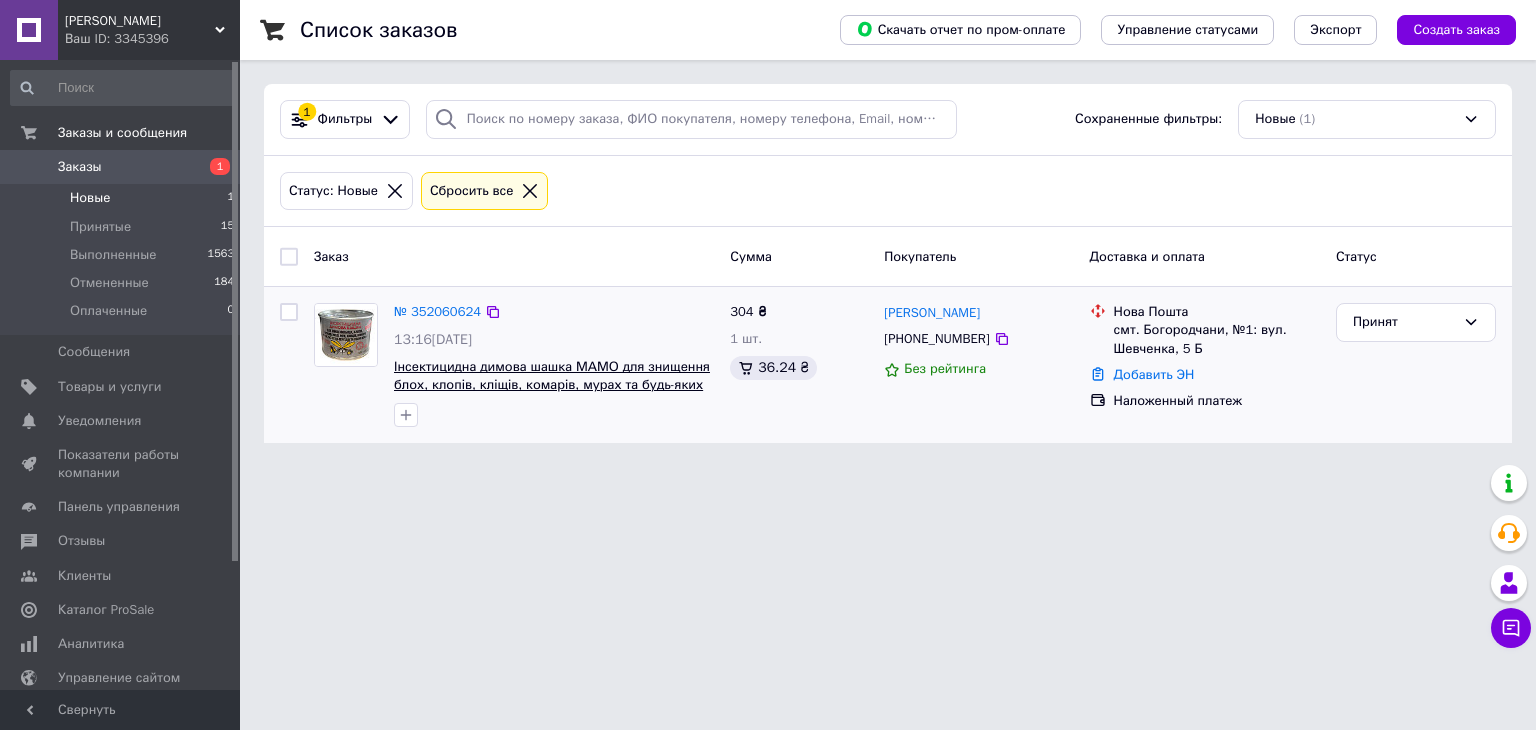 drag, startPoint x: 482, startPoint y: 308, endPoint x: 500, endPoint y: 357, distance: 52.201534 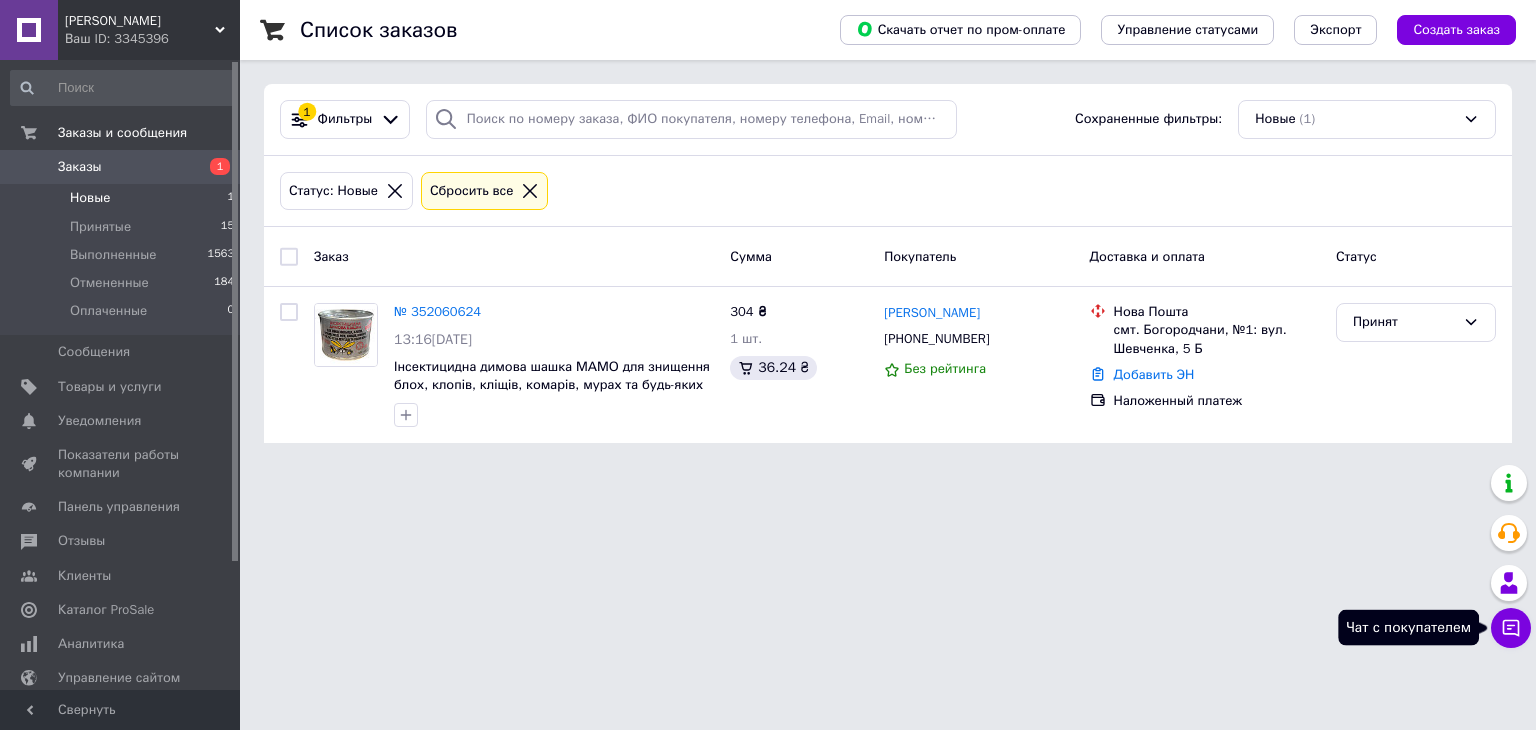 click 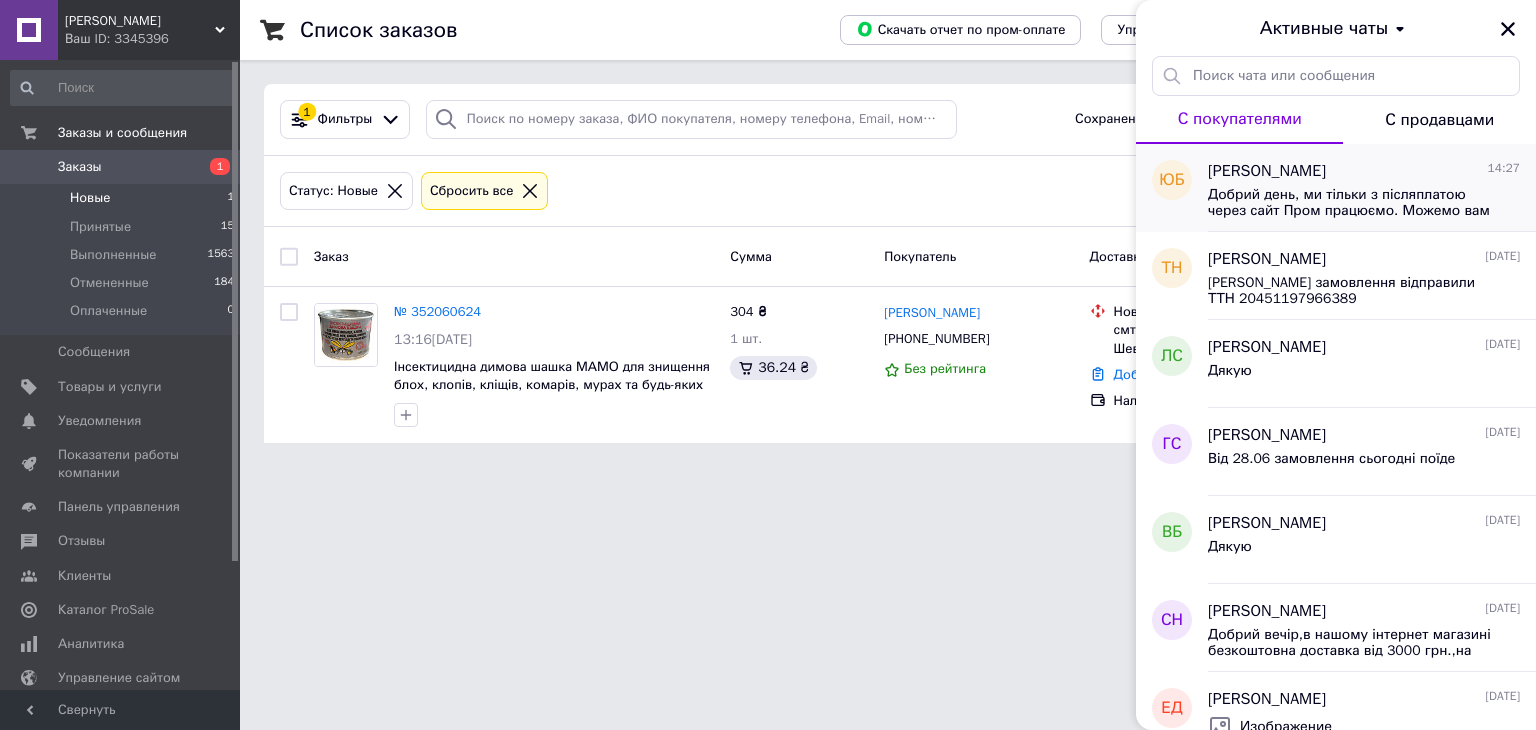 click on "Юлія Бичек 14:27" at bounding box center [1364, 171] 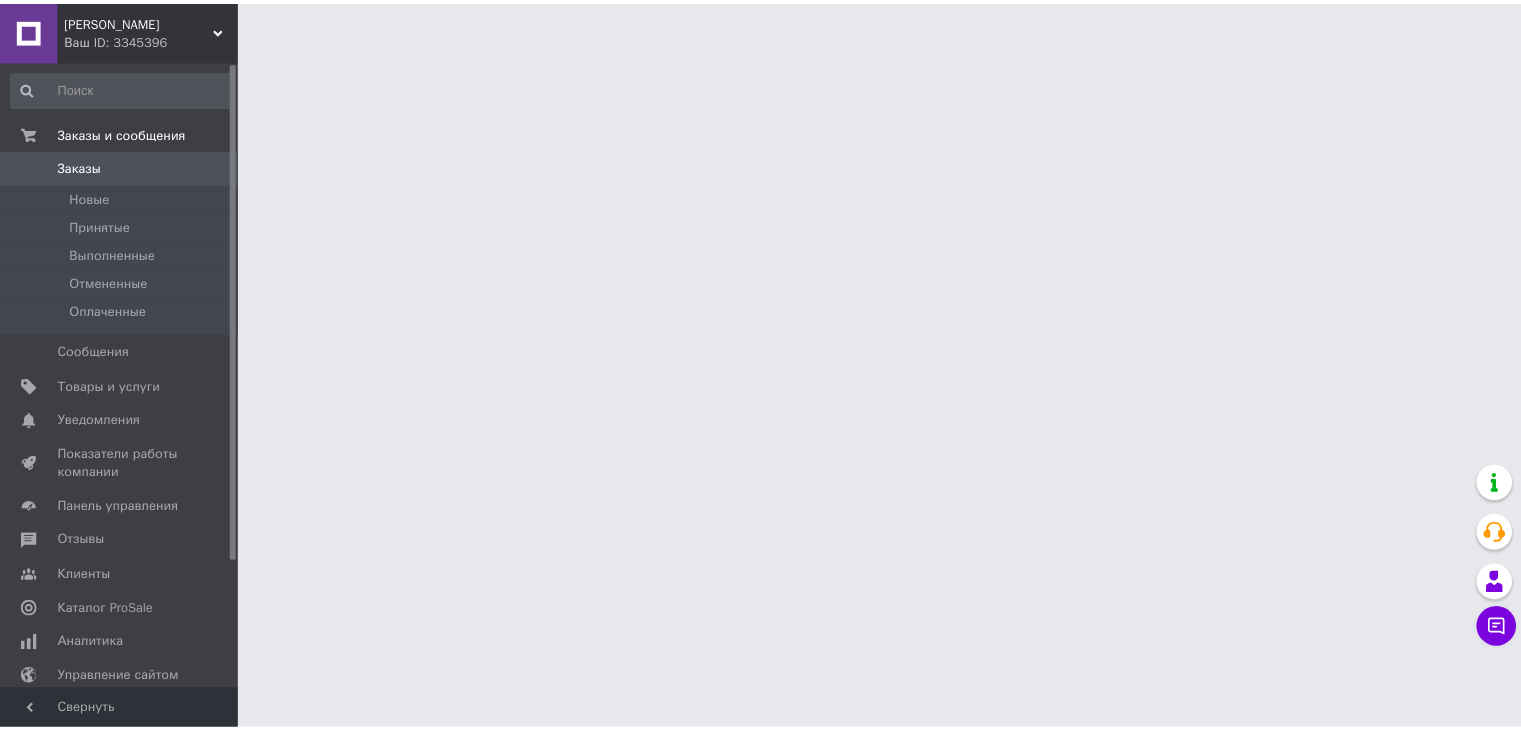 scroll, scrollTop: 0, scrollLeft: 0, axis: both 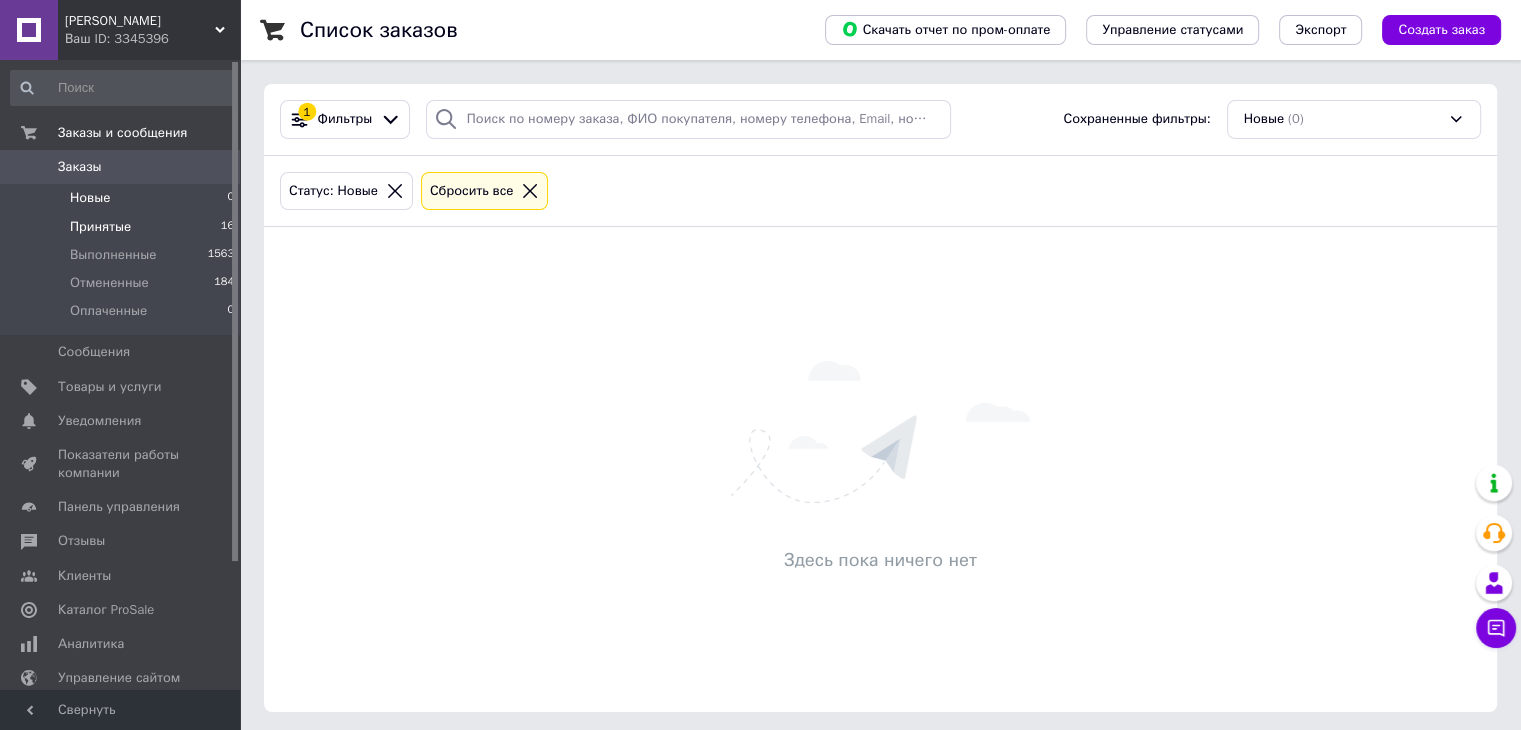 click on "Принятые 16" at bounding box center (123, 227) 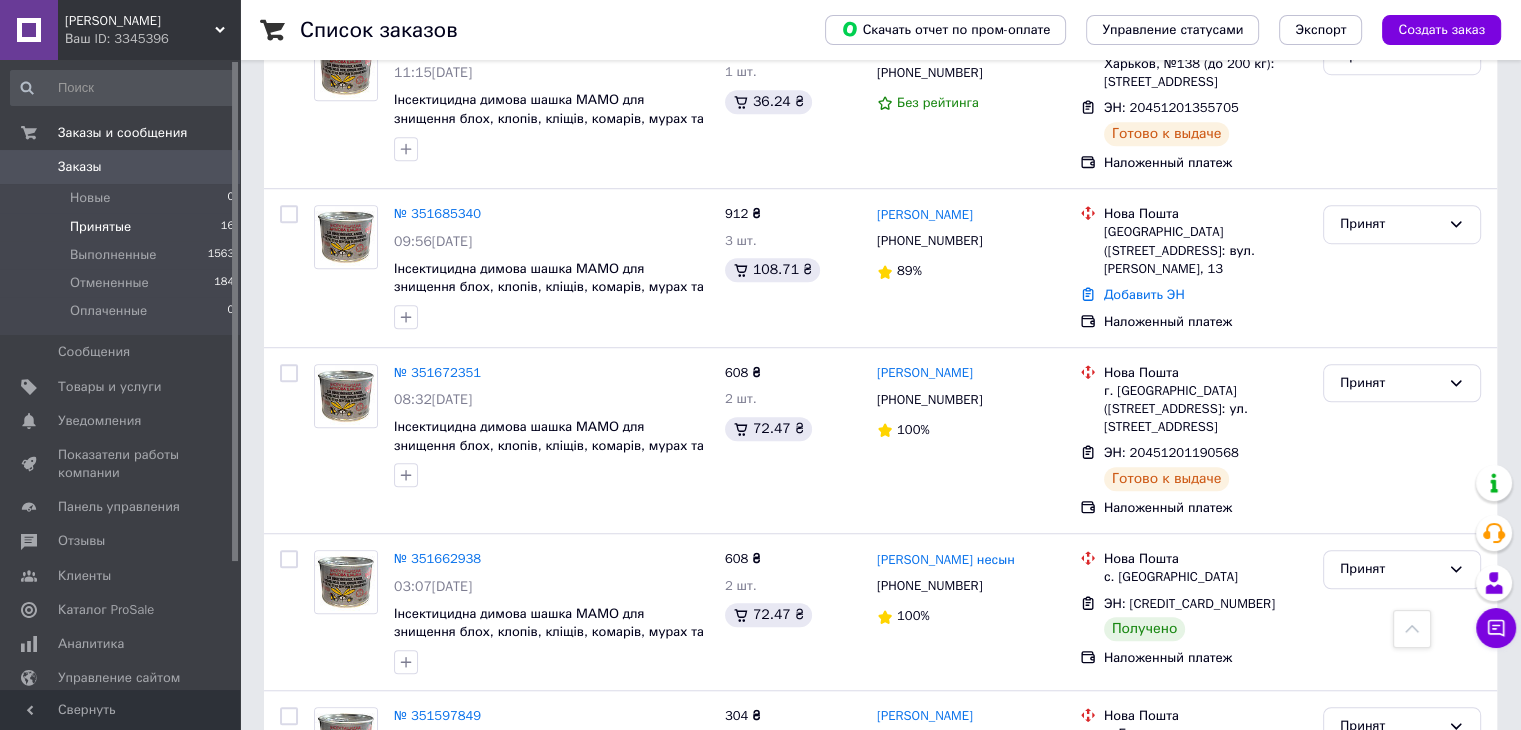scroll, scrollTop: 1400, scrollLeft: 0, axis: vertical 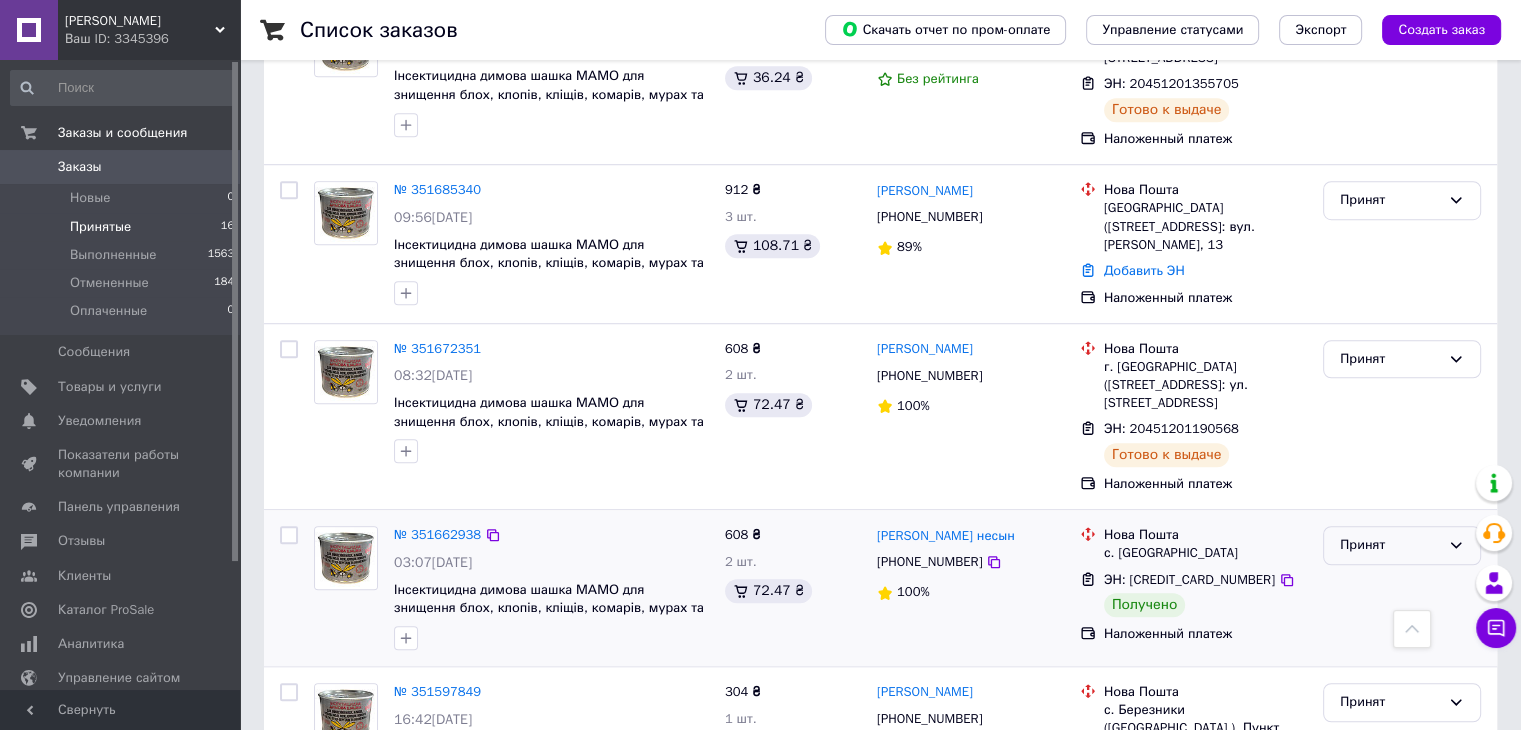 click on "Принят" at bounding box center [1390, 545] 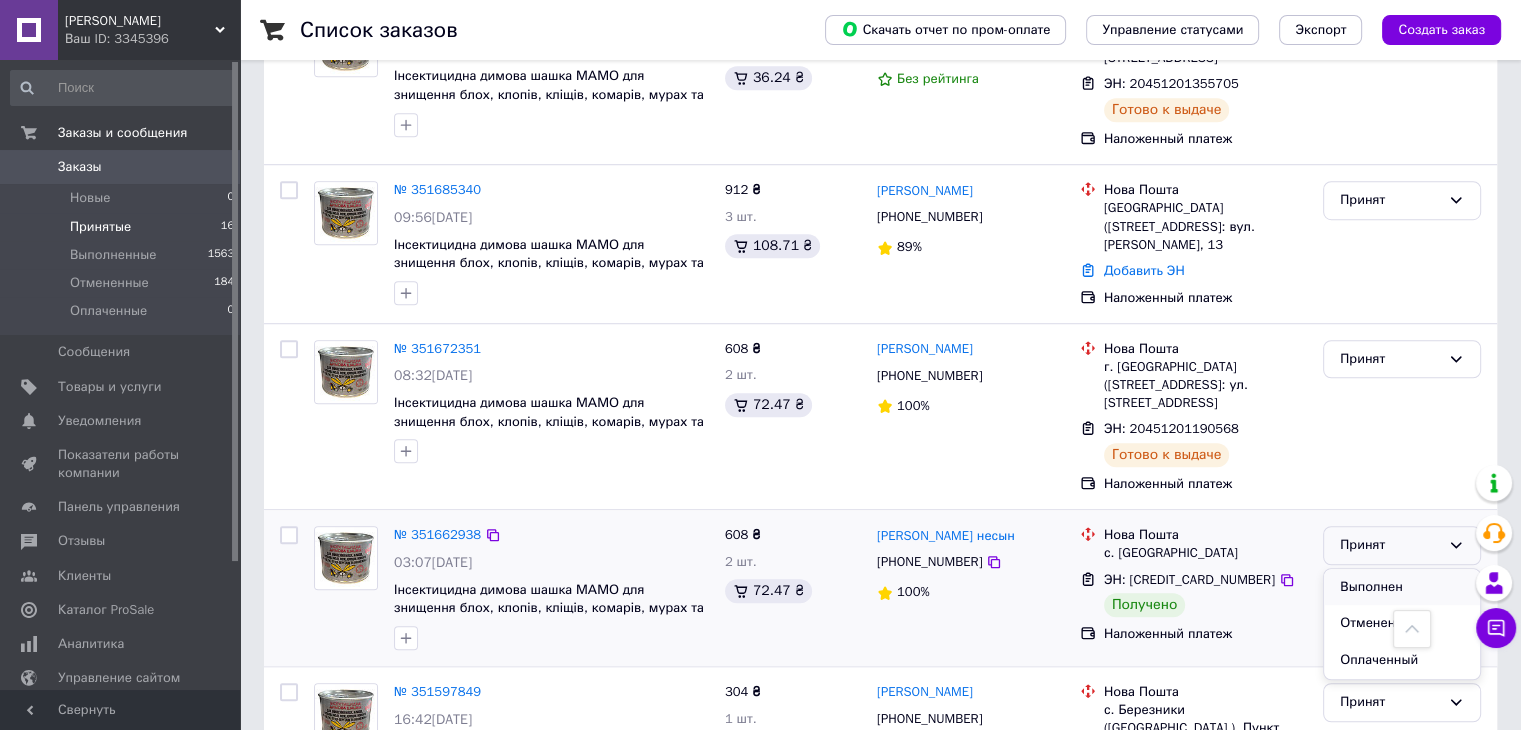 click on "Выполнен" at bounding box center (1402, 587) 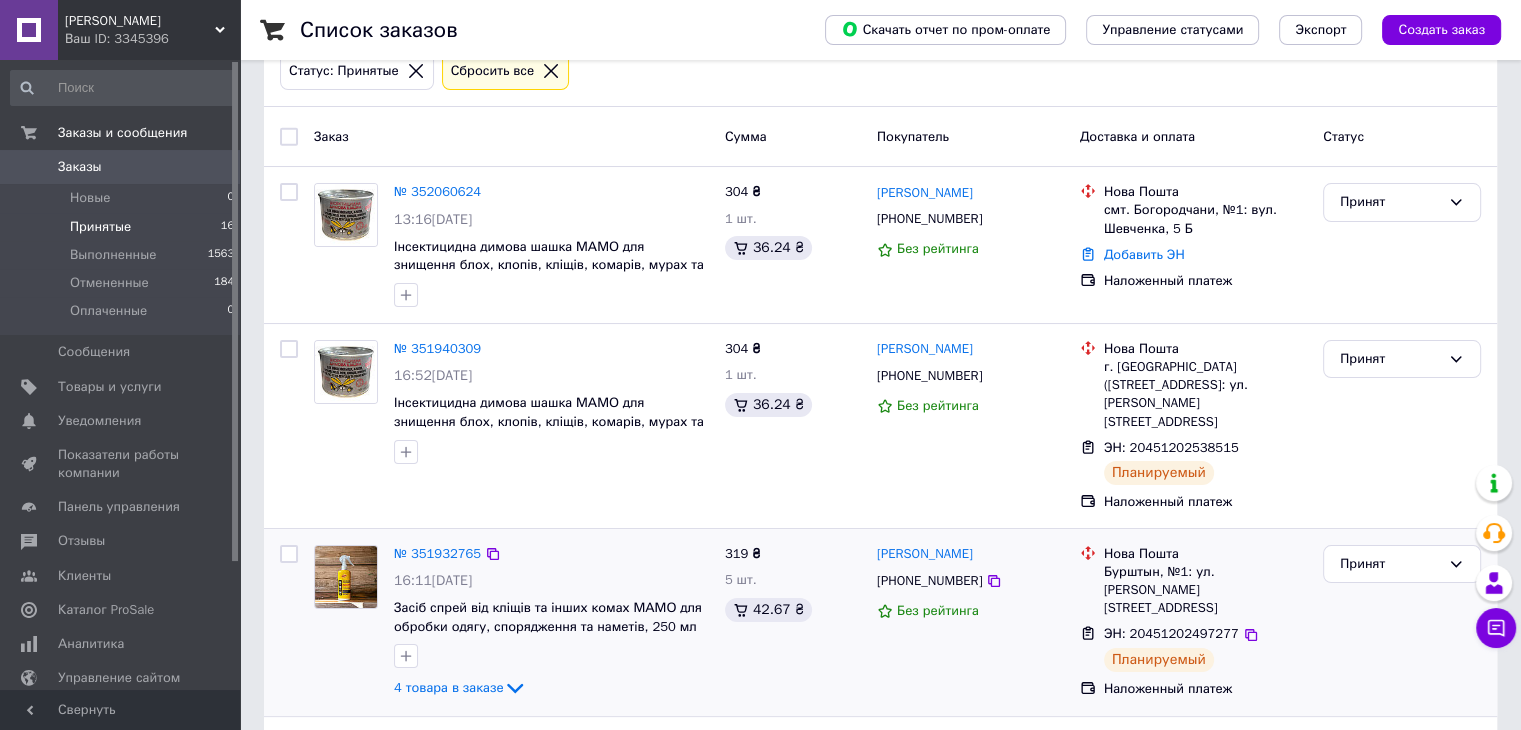 scroll, scrollTop: 0, scrollLeft: 0, axis: both 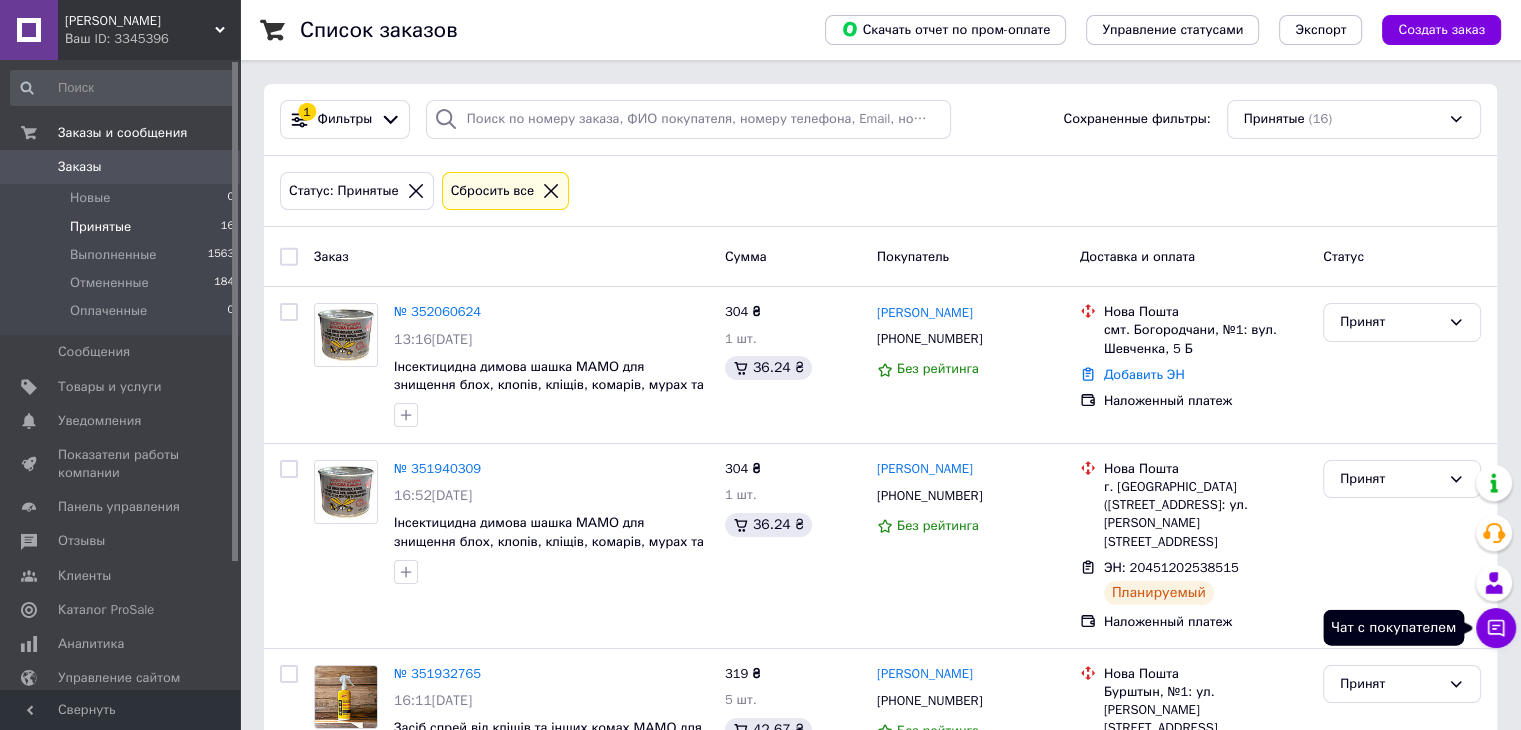 click on "Чат с покупателем" at bounding box center (1496, 628) 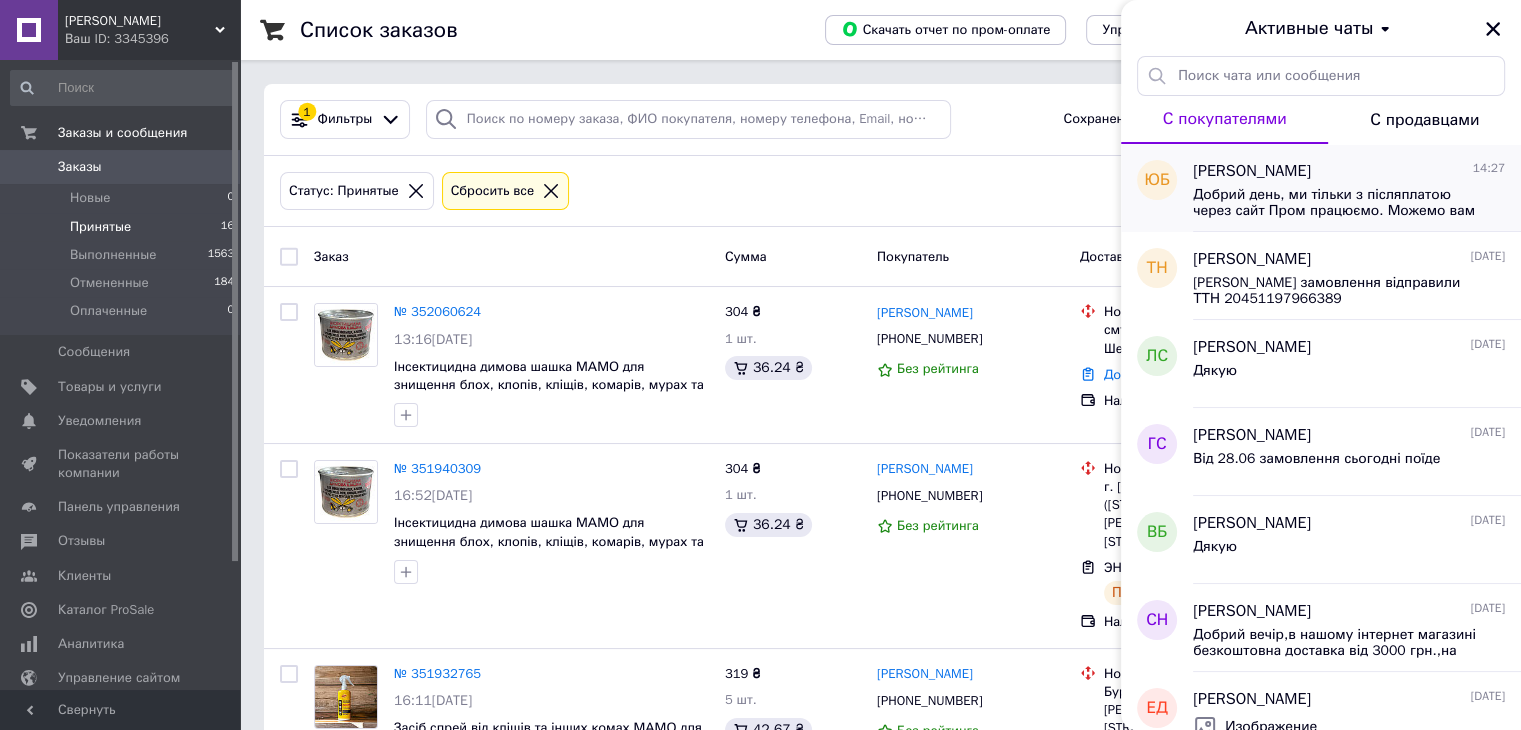 click on "Добрий день, ми тільки з післяплатою через сайт Пром працюємо. Можемо вам карту чи рахунок надати" at bounding box center (1335, 203) 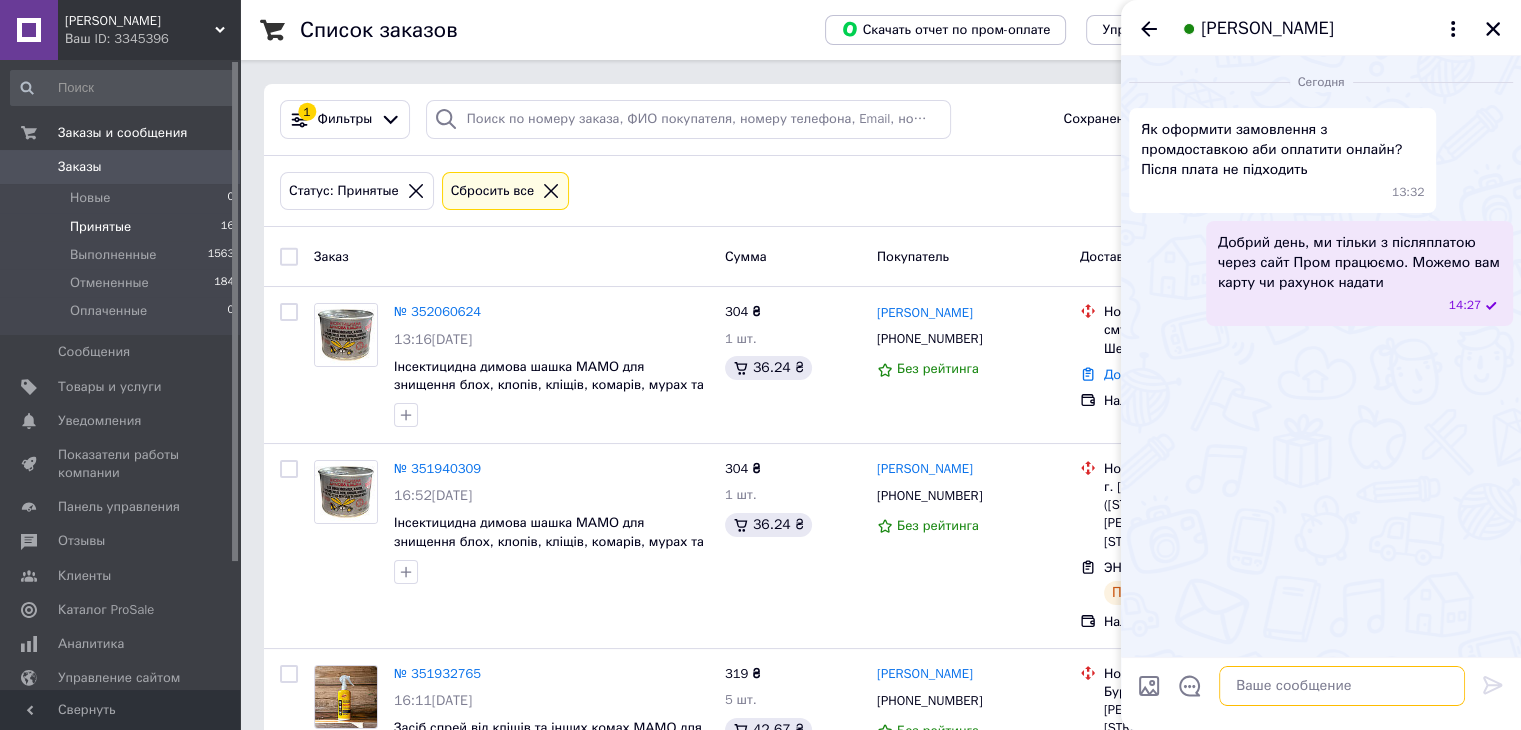 click at bounding box center [1342, 686] 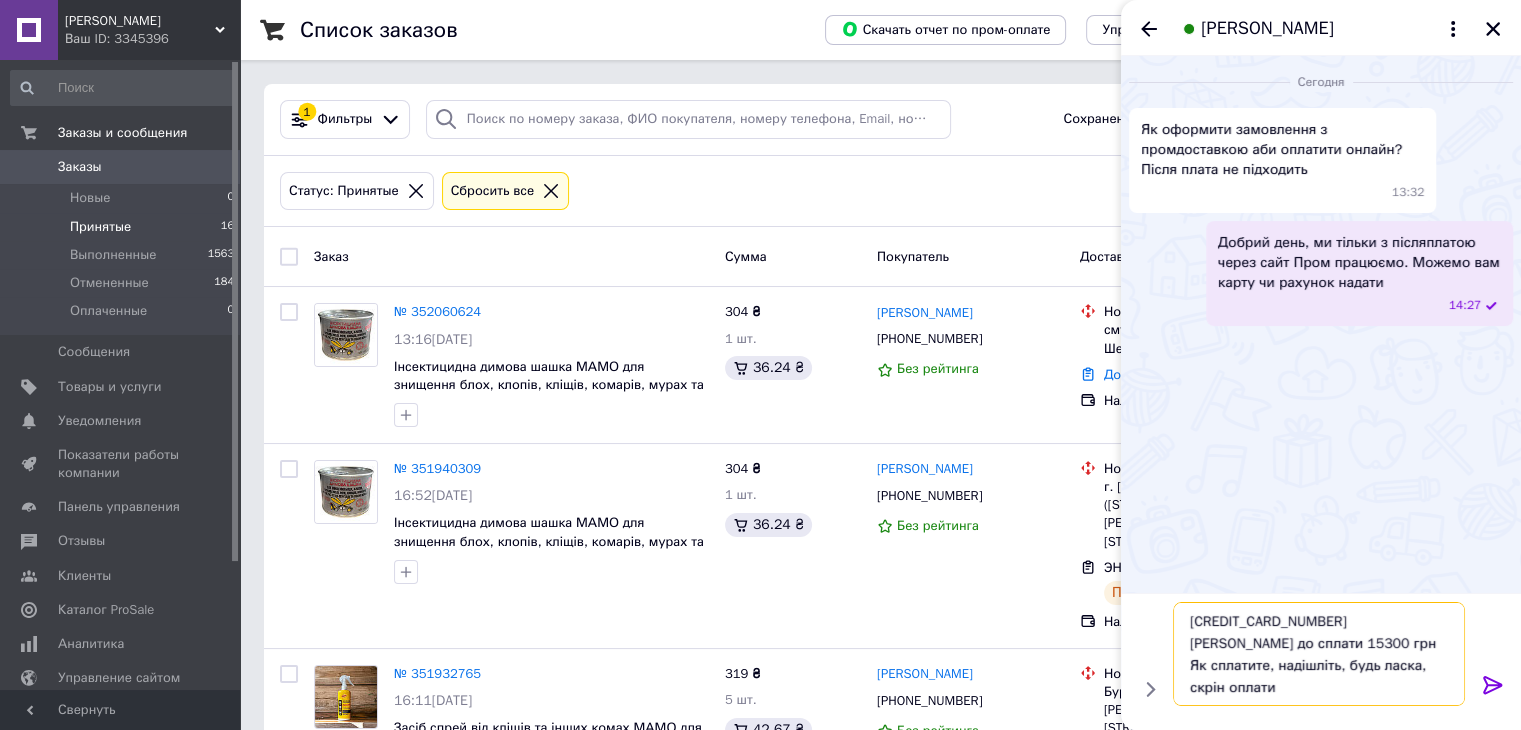 scroll, scrollTop: 36, scrollLeft: 0, axis: vertical 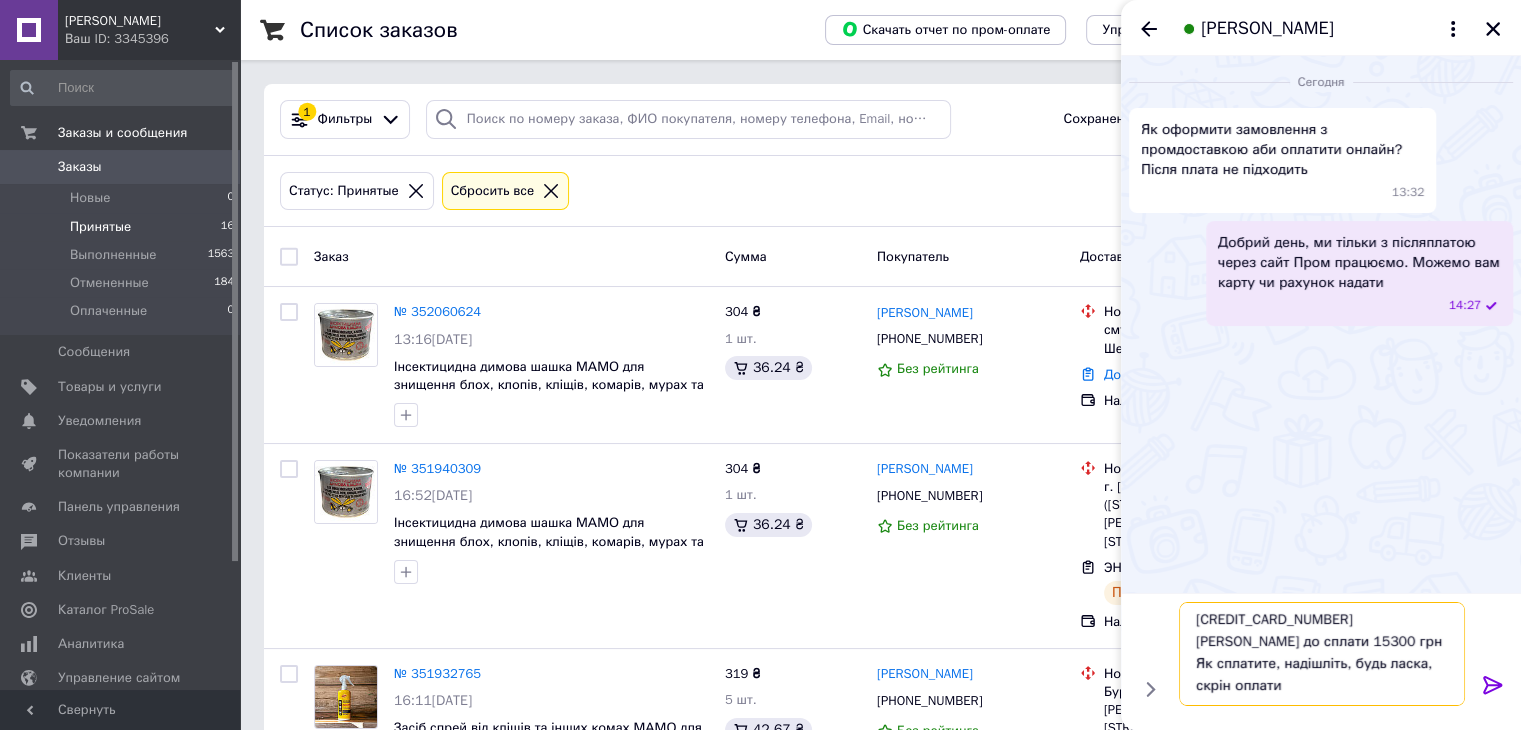 drag, startPoint x: 1337, startPoint y: 651, endPoint x: 1299, endPoint y: 651, distance: 38 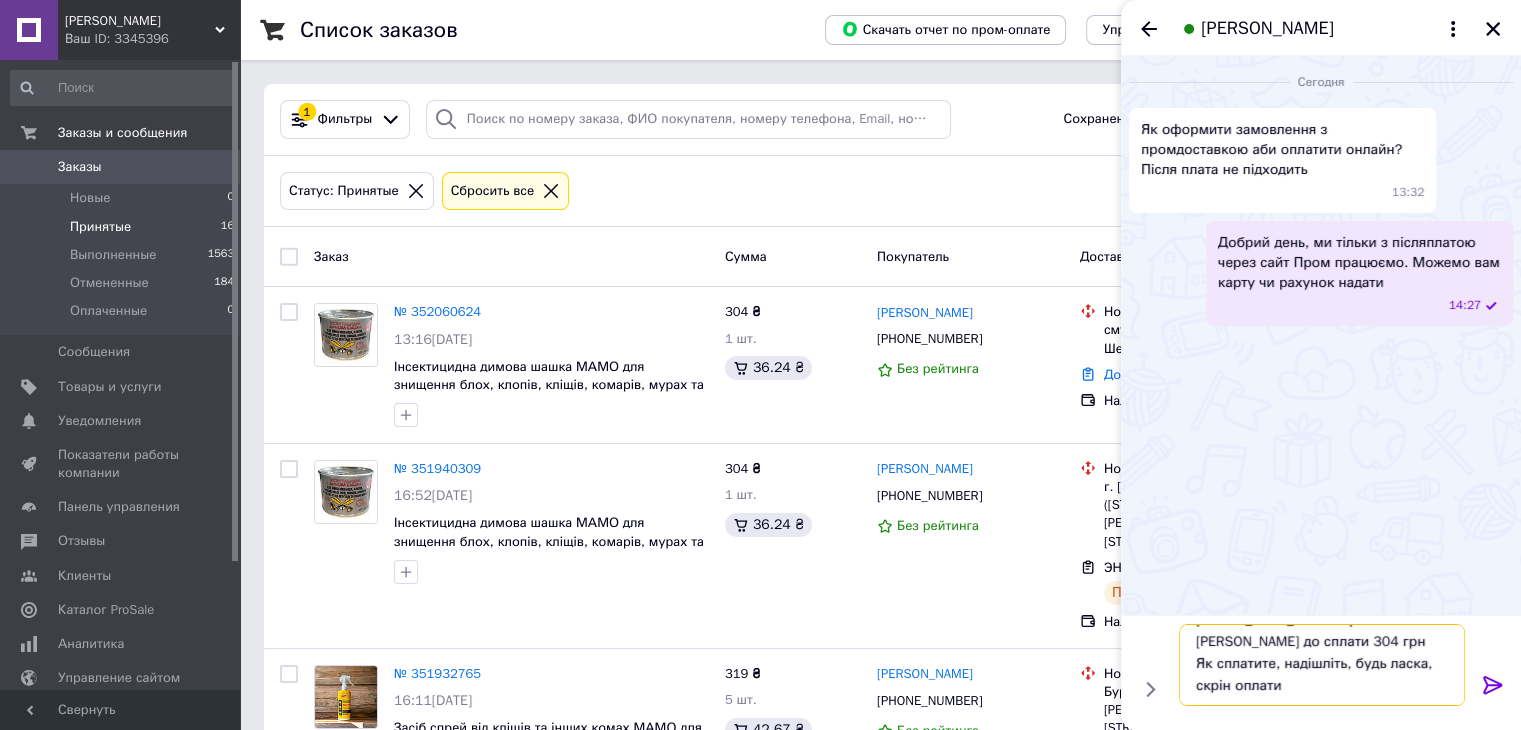 type on "[CREDIT_CARD_NUMBER]
[PERSON_NAME] до сплати 304 грн
Як сплатите, надішліть, будь ласка, скрін оплати" 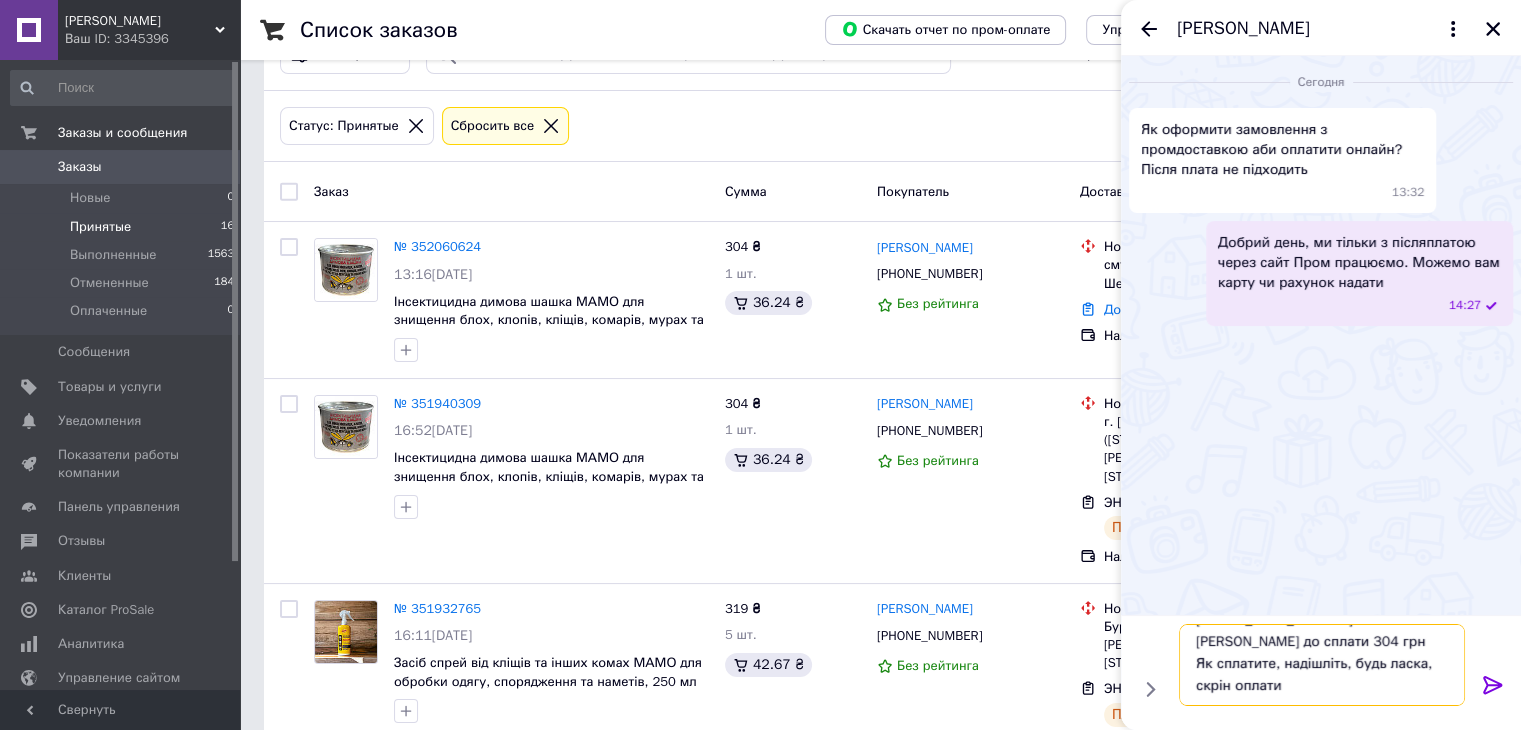 scroll, scrollTop: 100, scrollLeft: 0, axis: vertical 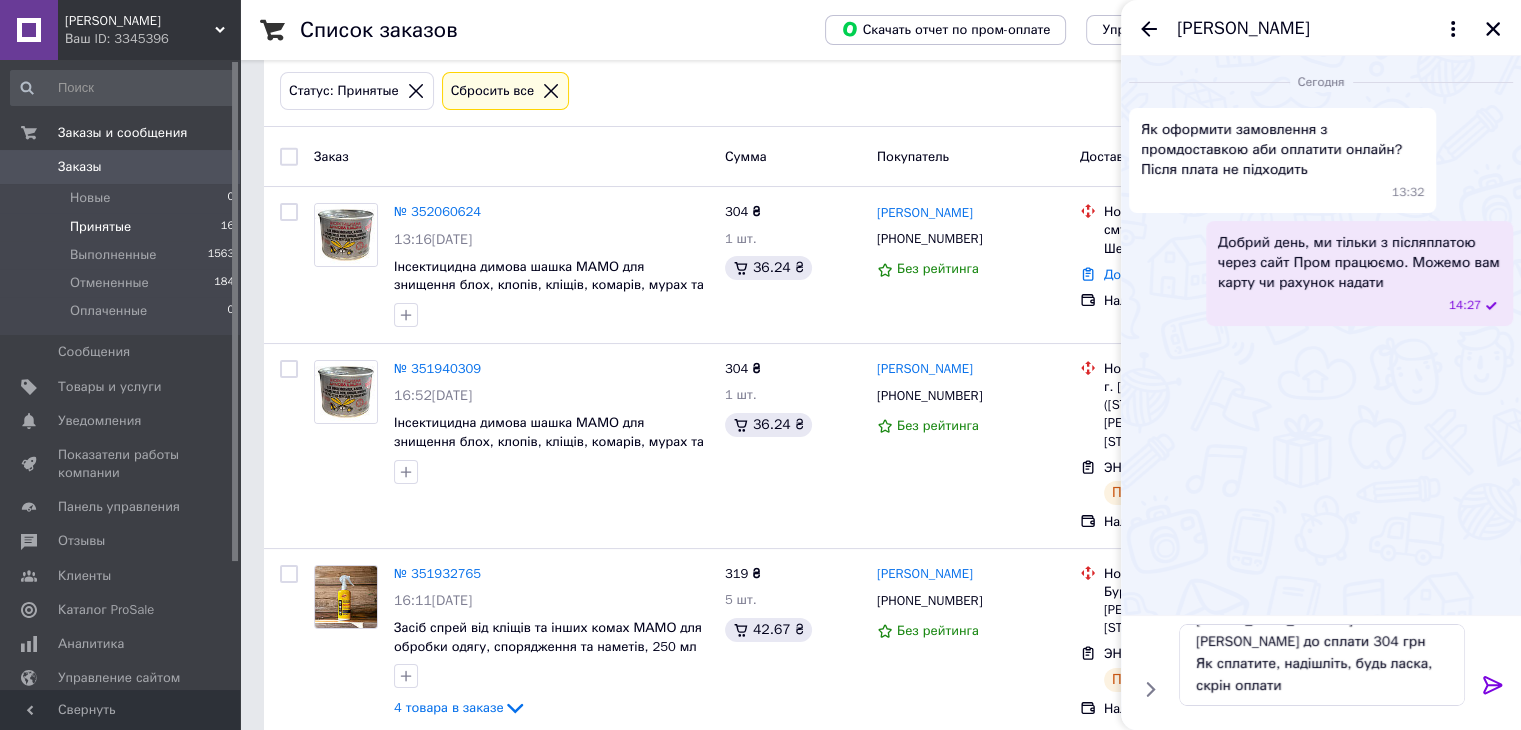 click 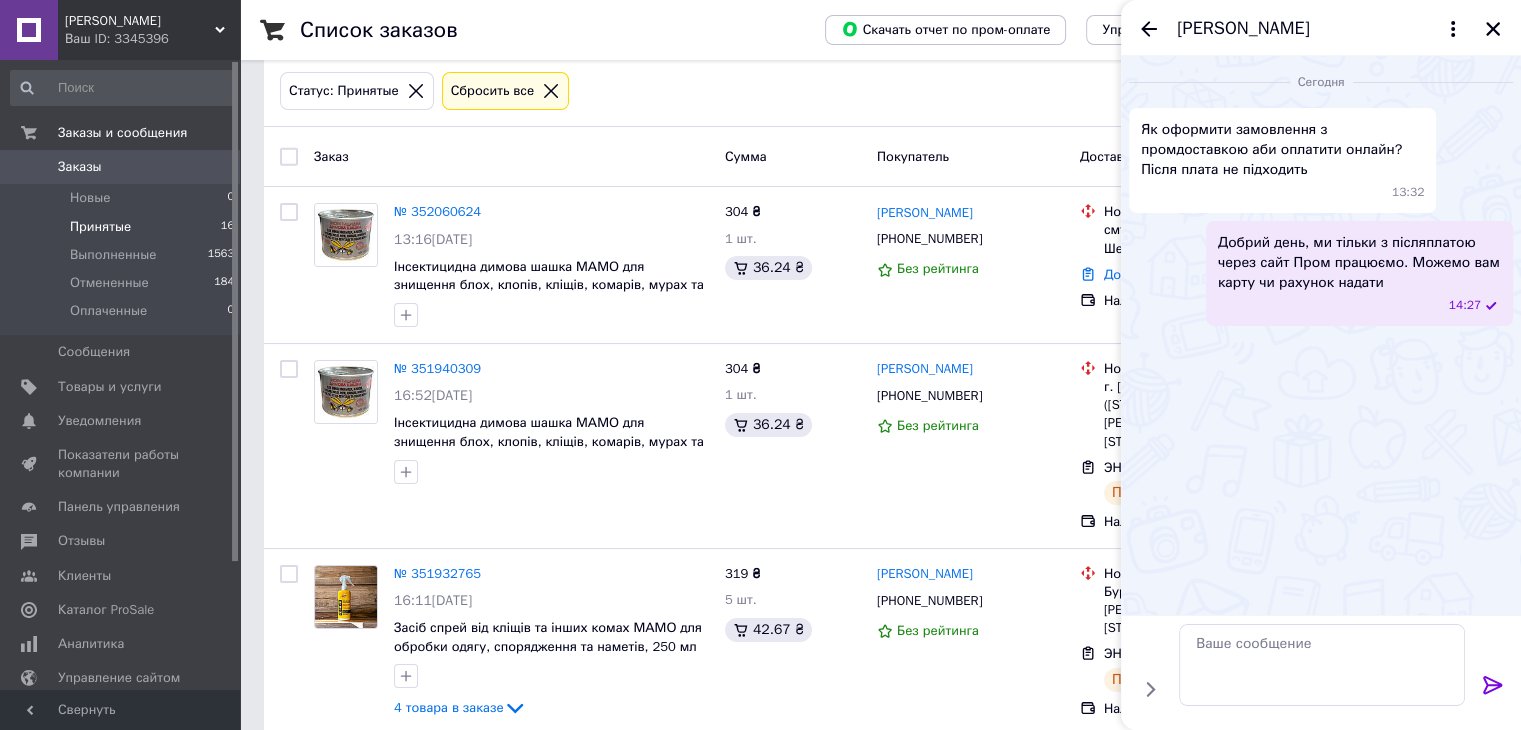 scroll, scrollTop: 0, scrollLeft: 0, axis: both 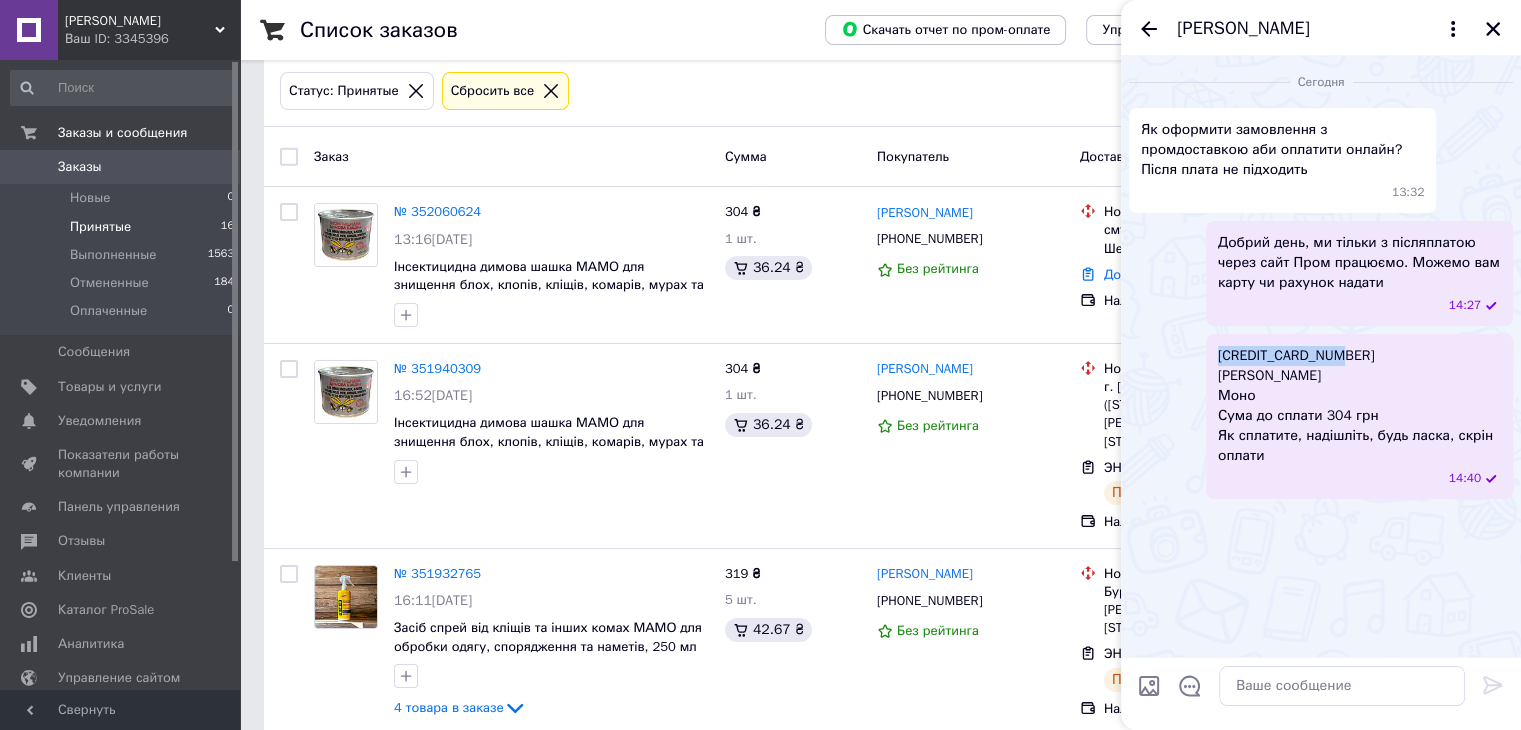 drag, startPoint x: 1344, startPoint y: 358, endPoint x: 1218, endPoint y: 360, distance: 126.01587 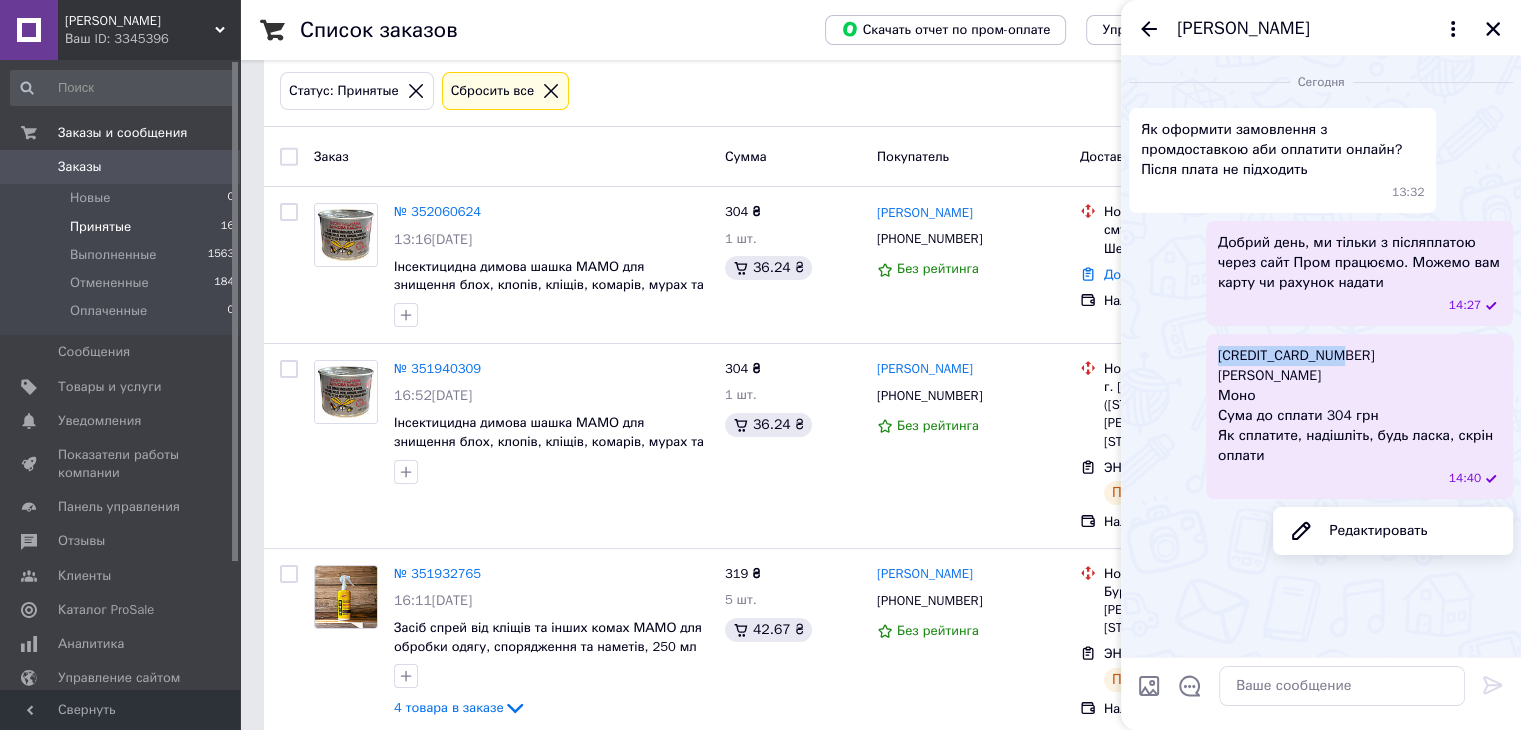 copy on "[CREDIT_CARD_NUMBER]" 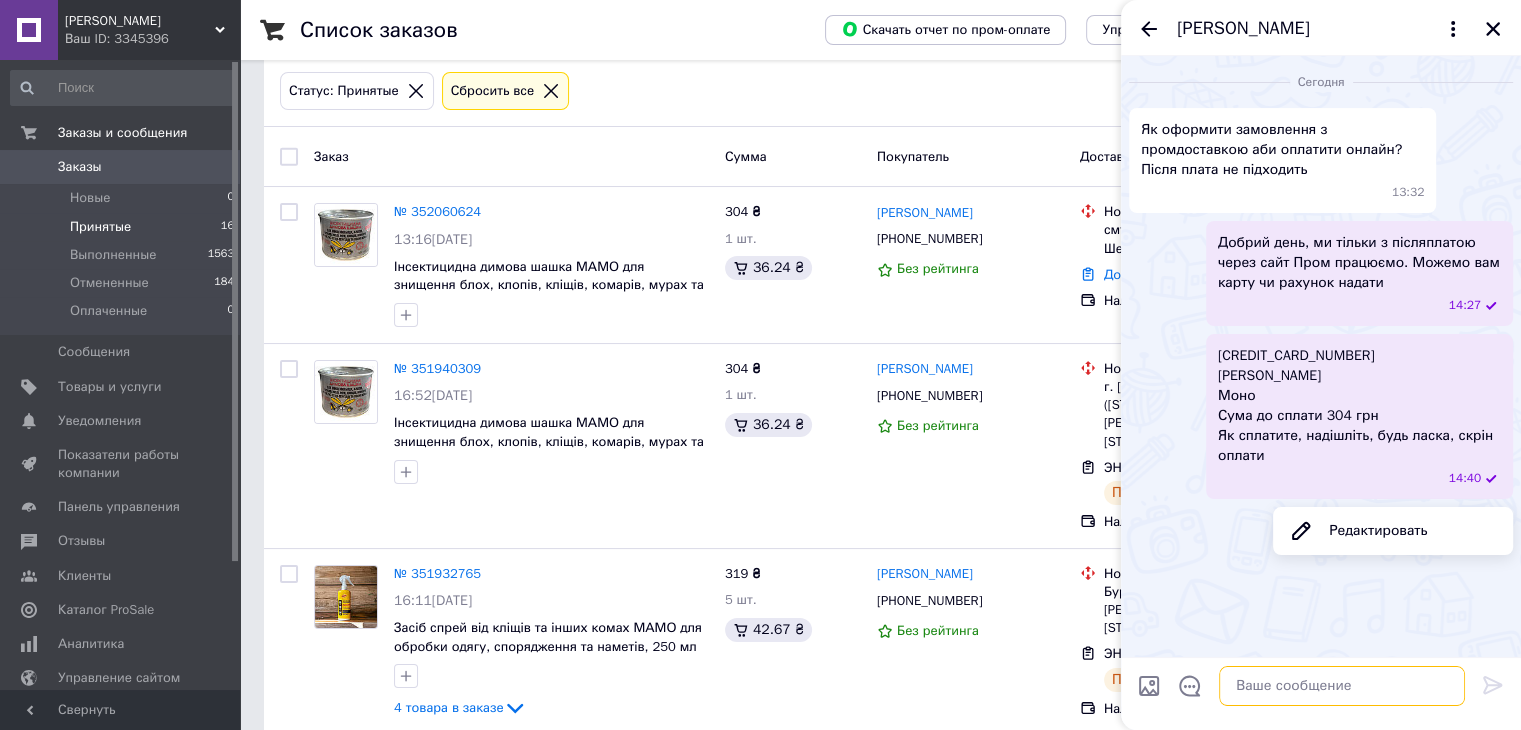 click at bounding box center (1342, 686) 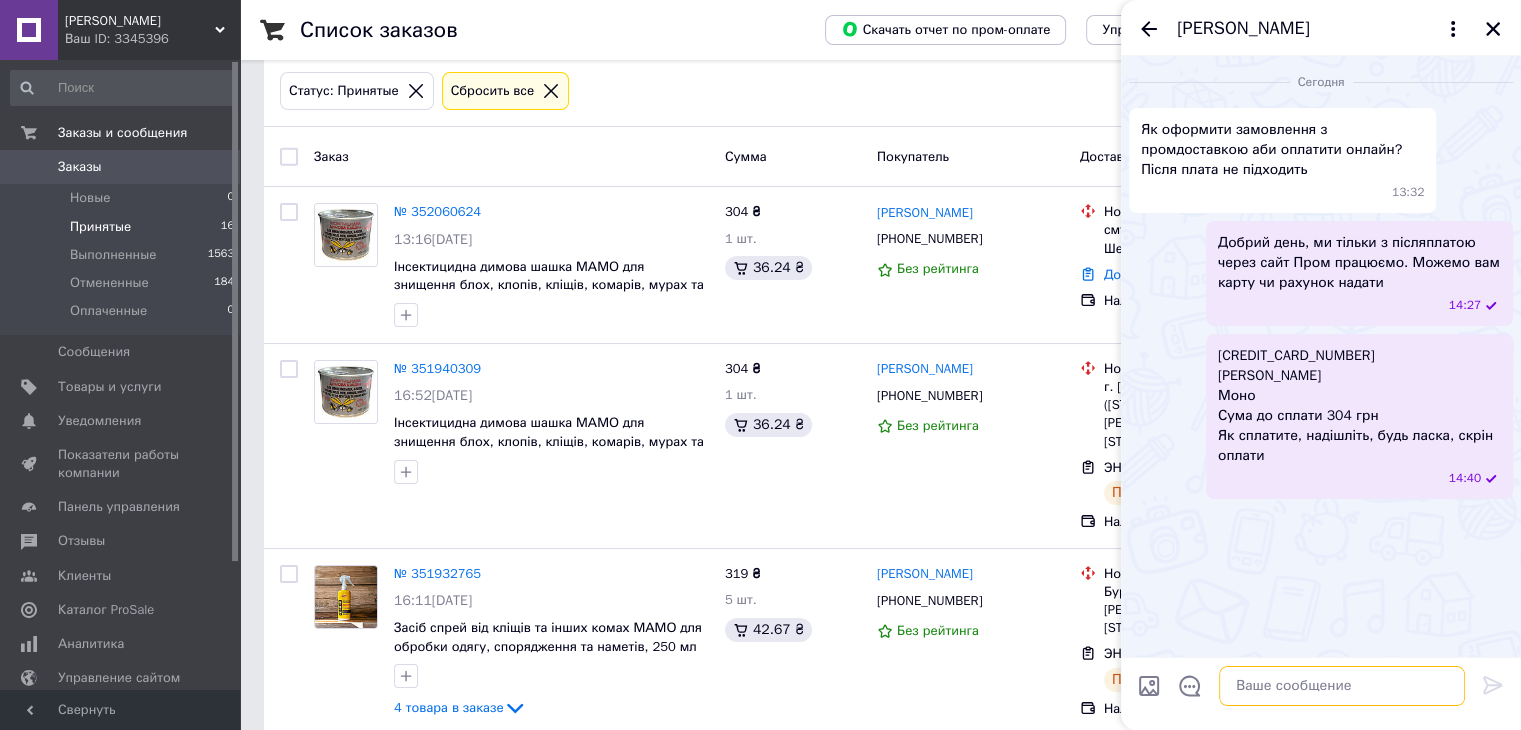 paste on "[CREDIT_CARD_NUMBER]" 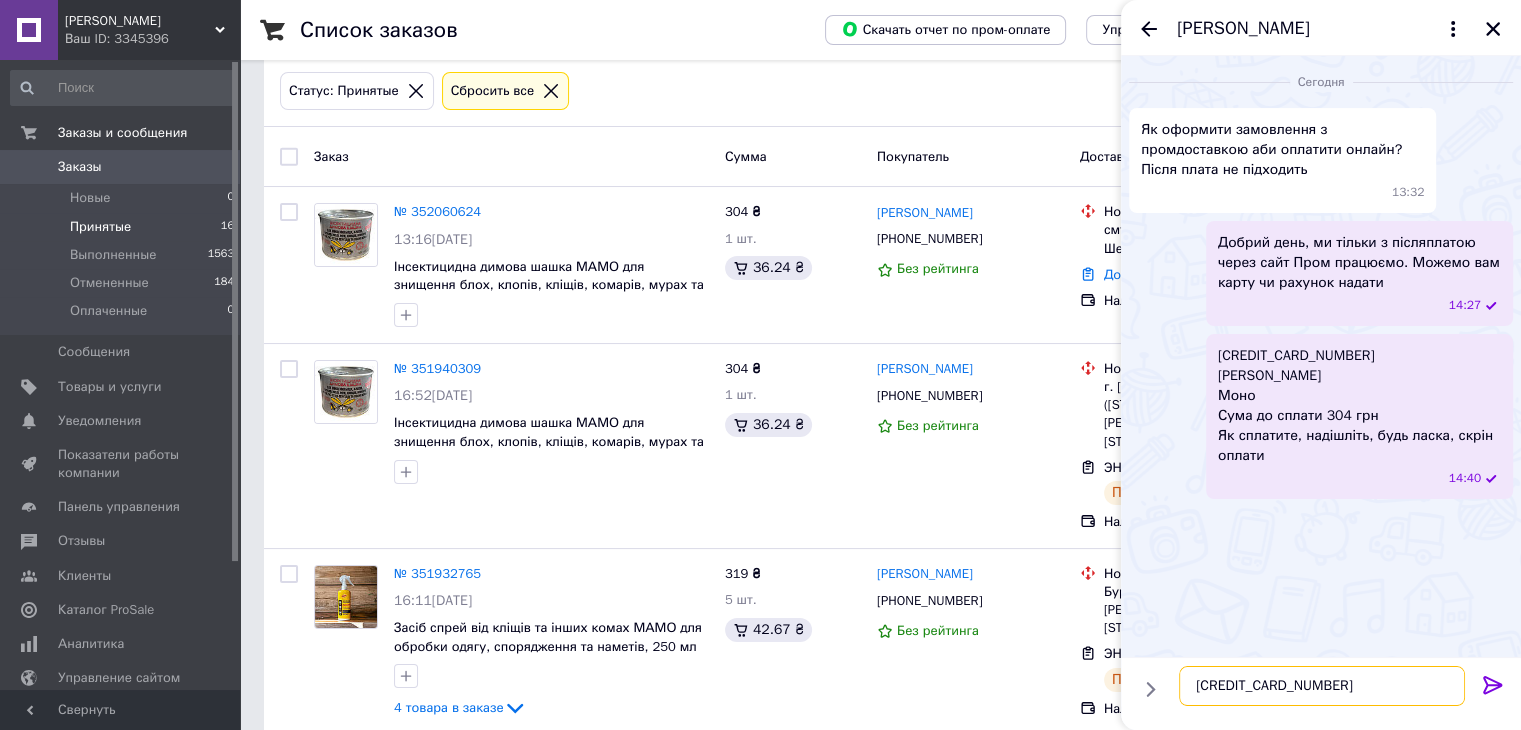 type on "[CREDIT_CARD_NUMBER]" 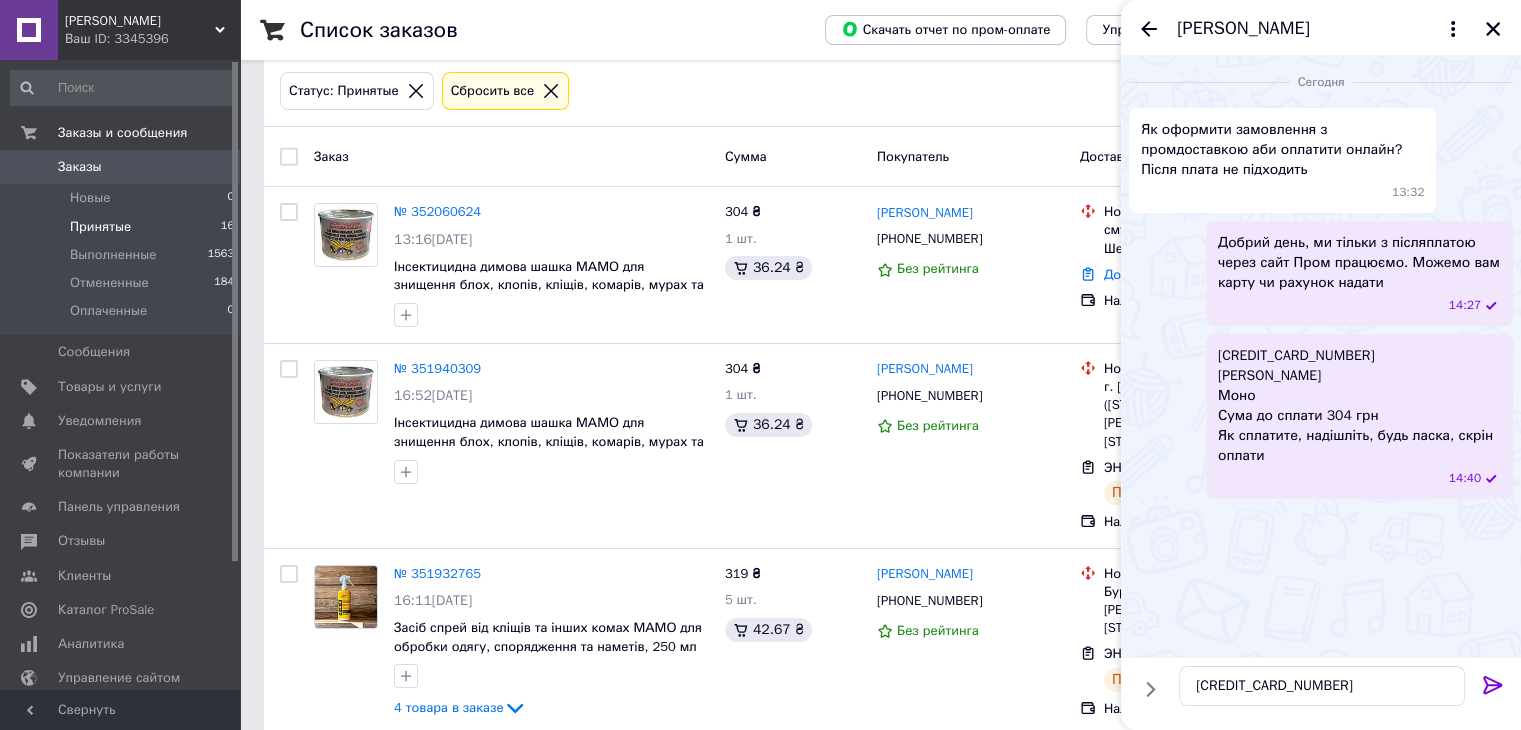 click 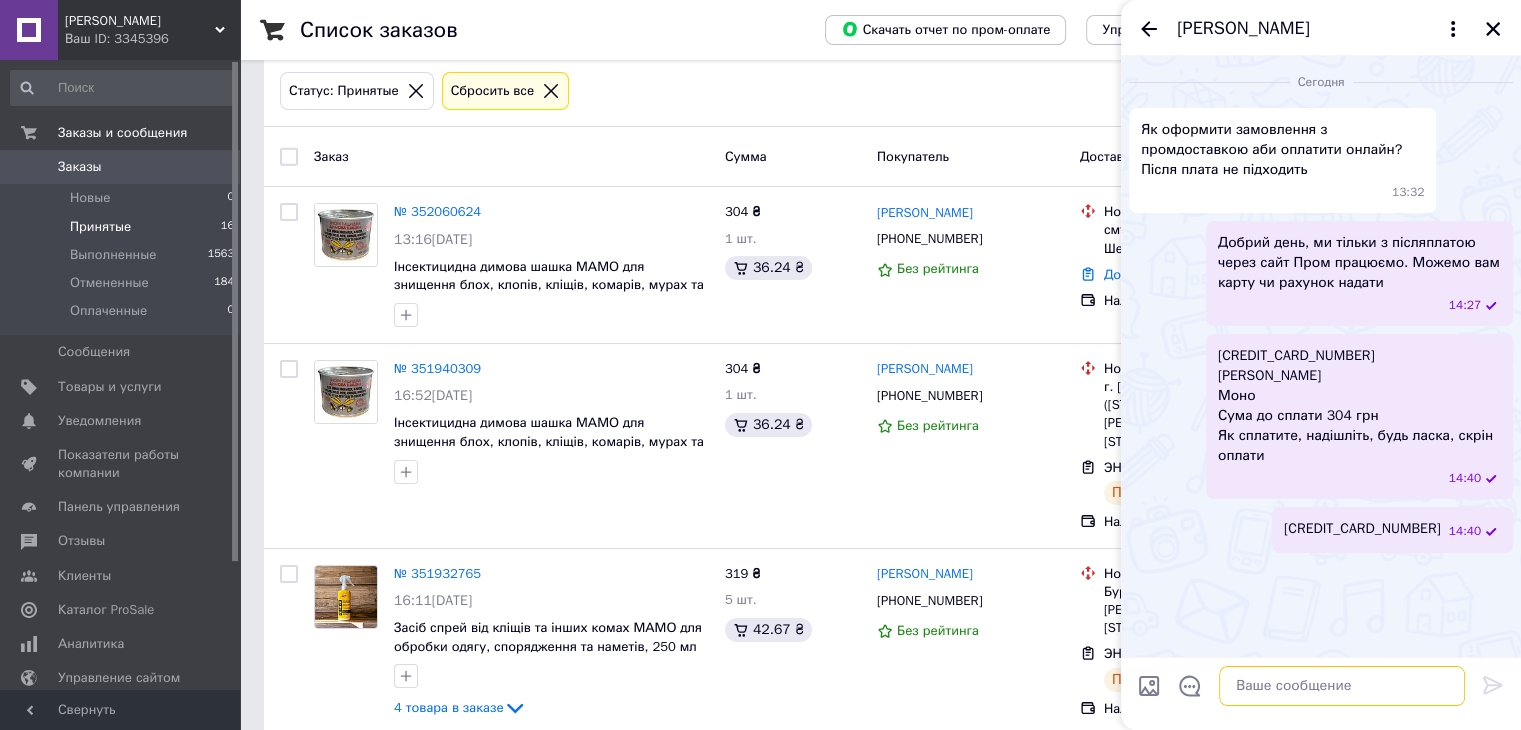click at bounding box center (1342, 686) 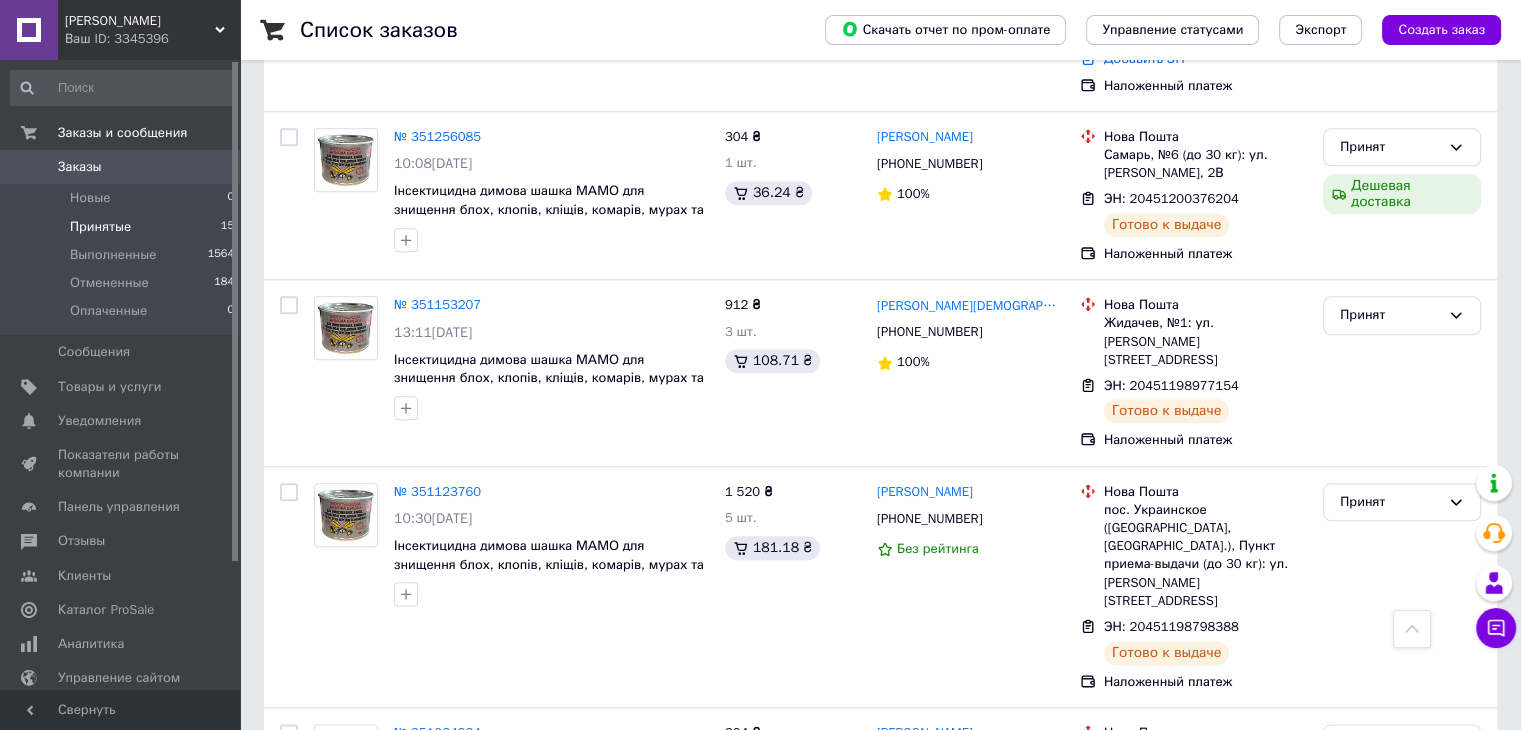 scroll, scrollTop: 2277, scrollLeft: 0, axis: vertical 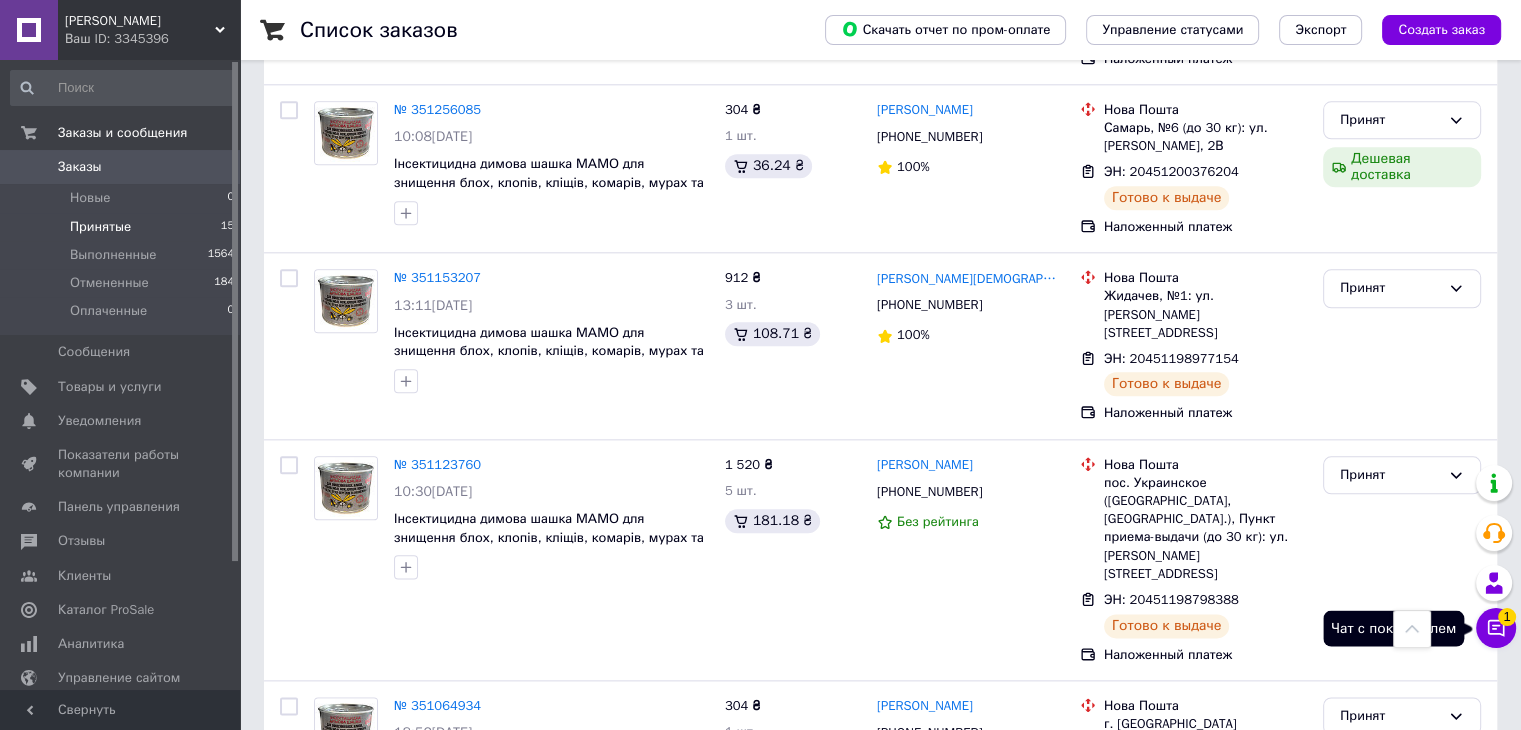 click 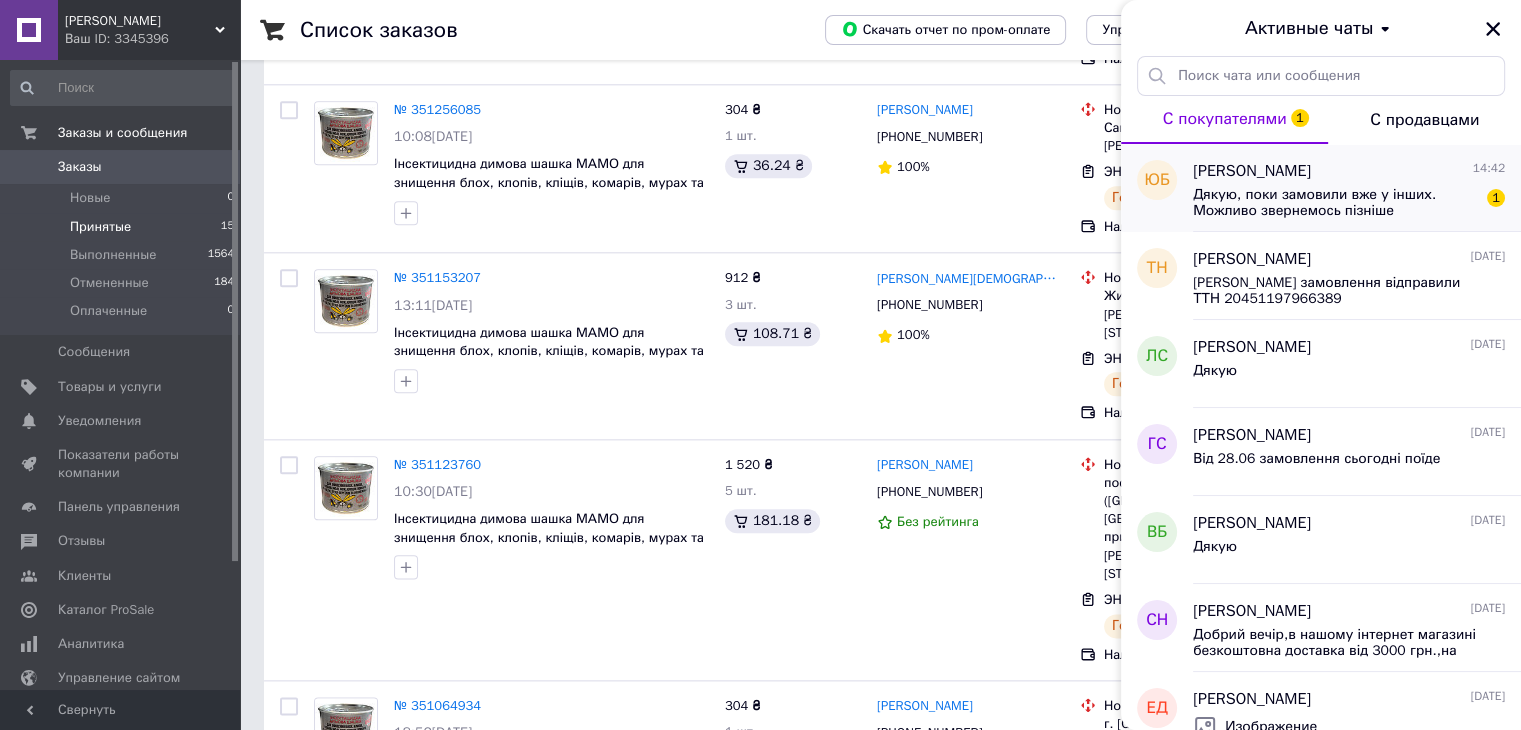 click on "Дякую, поки замовили вже у інших. Можливо звернемось пізніше" at bounding box center [1335, 203] 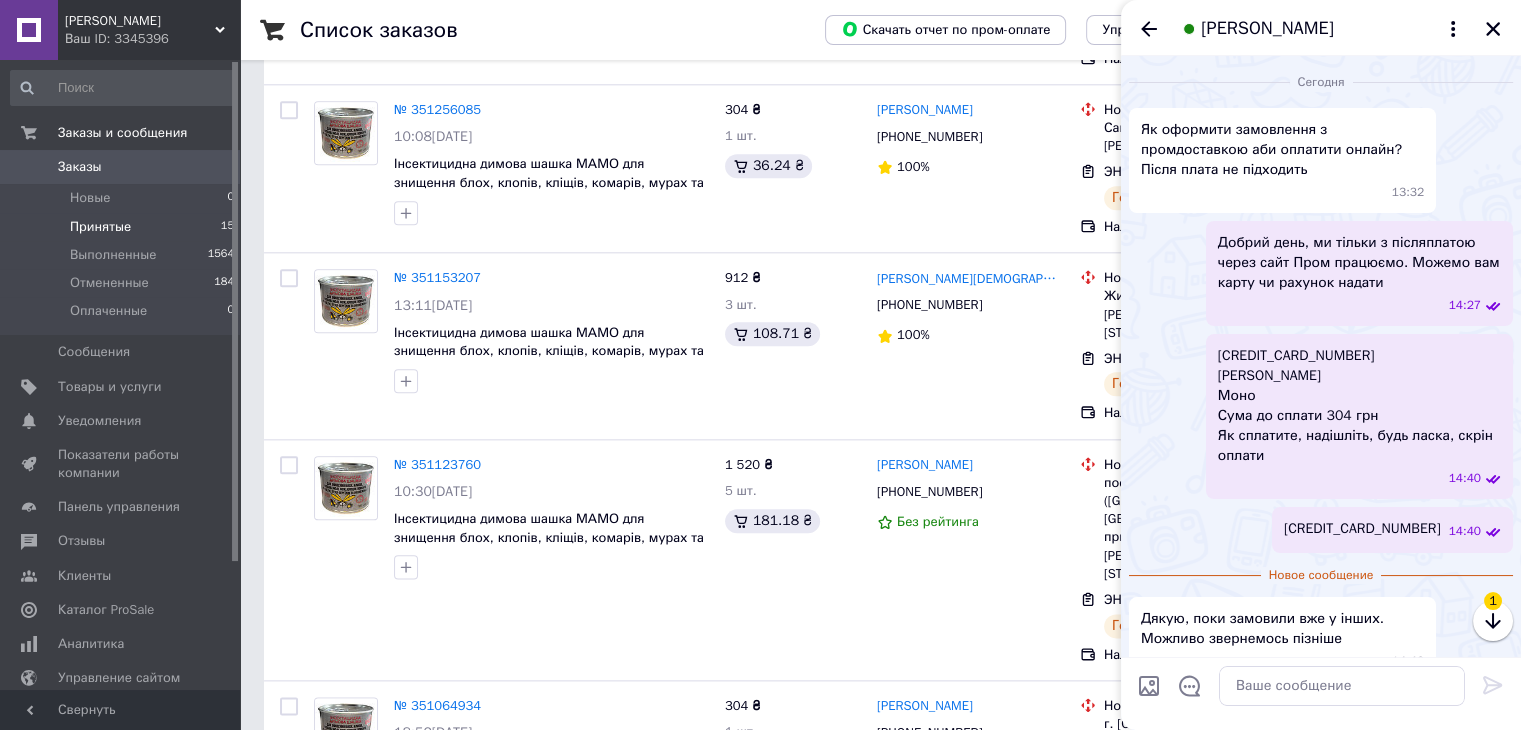 scroll, scrollTop: 33, scrollLeft: 0, axis: vertical 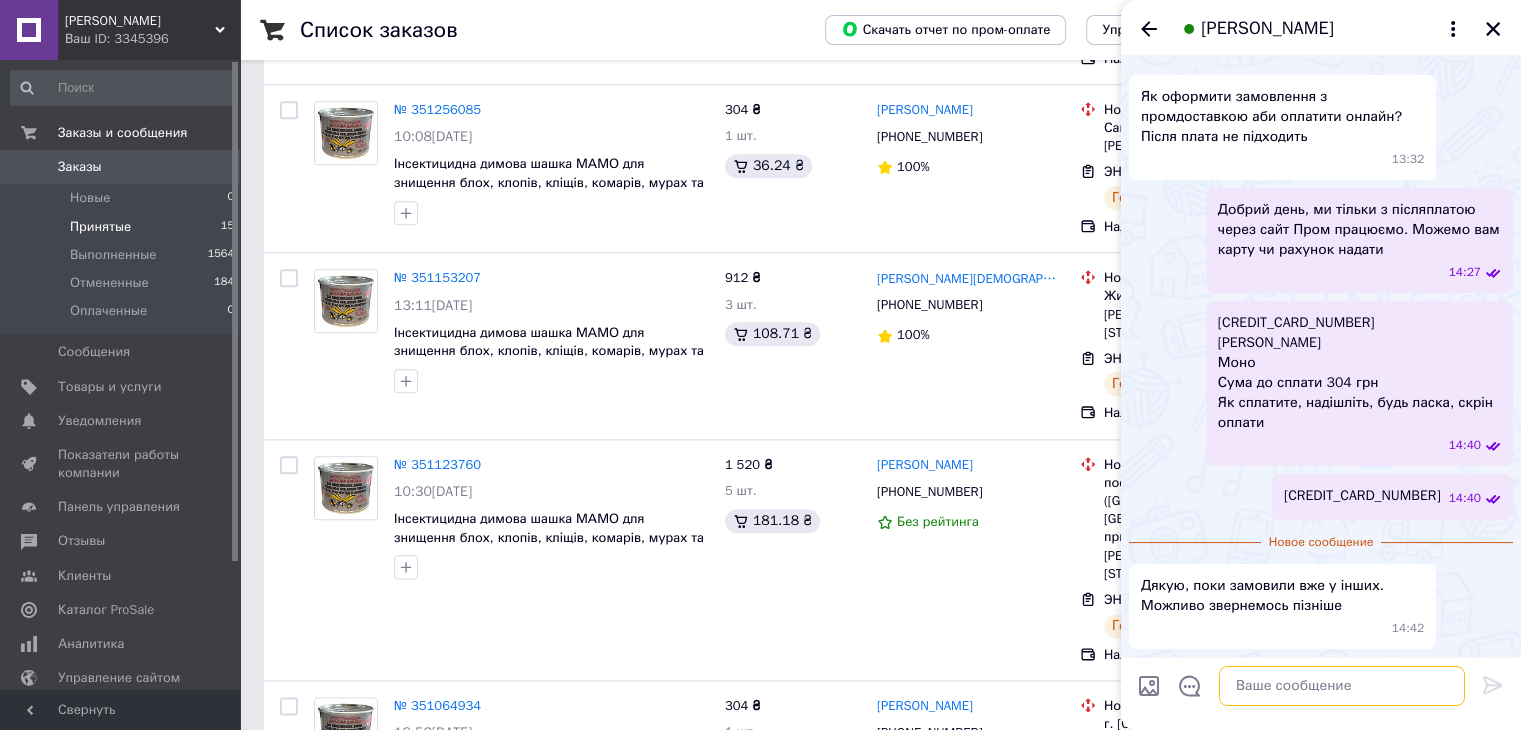 click at bounding box center (1342, 686) 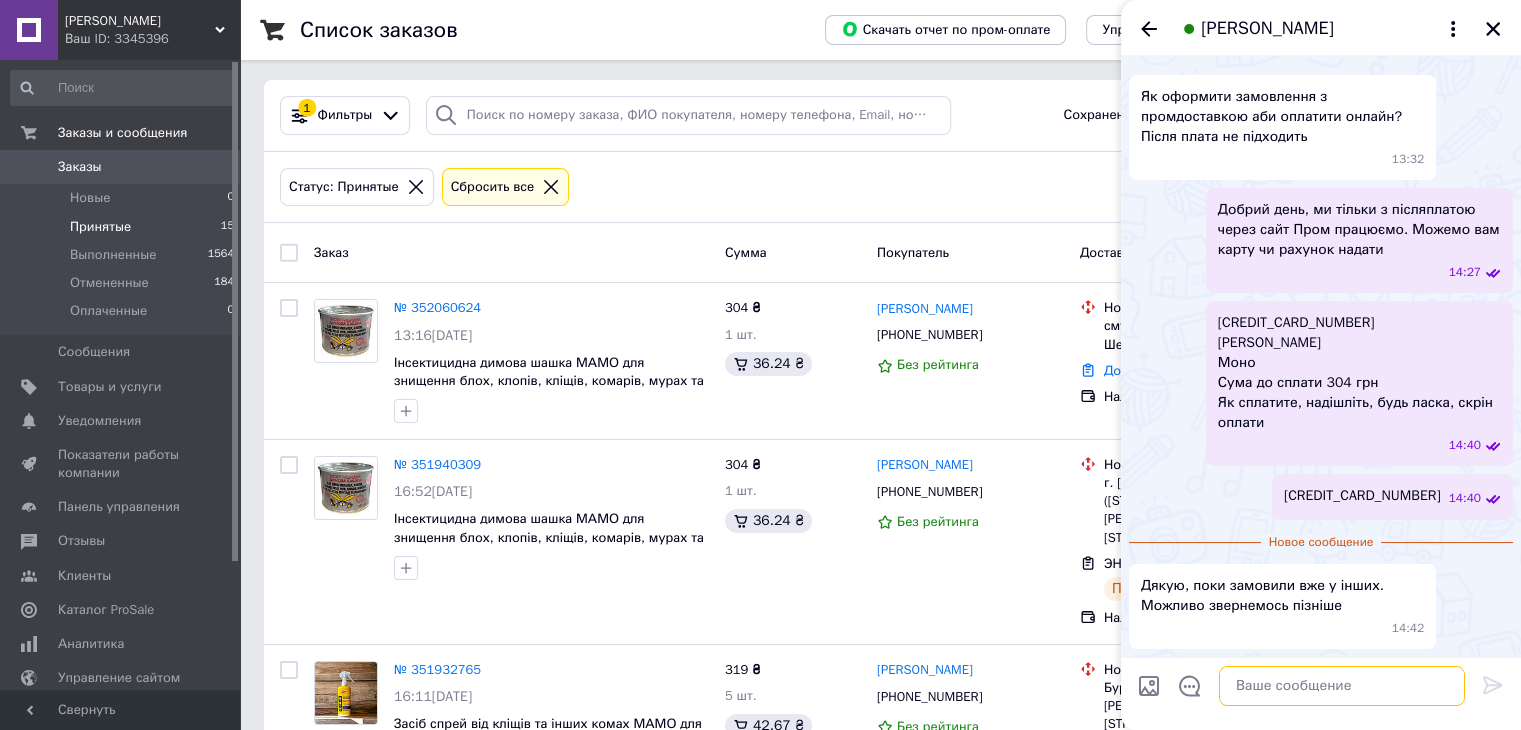 scroll, scrollTop: 0, scrollLeft: 0, axis: both 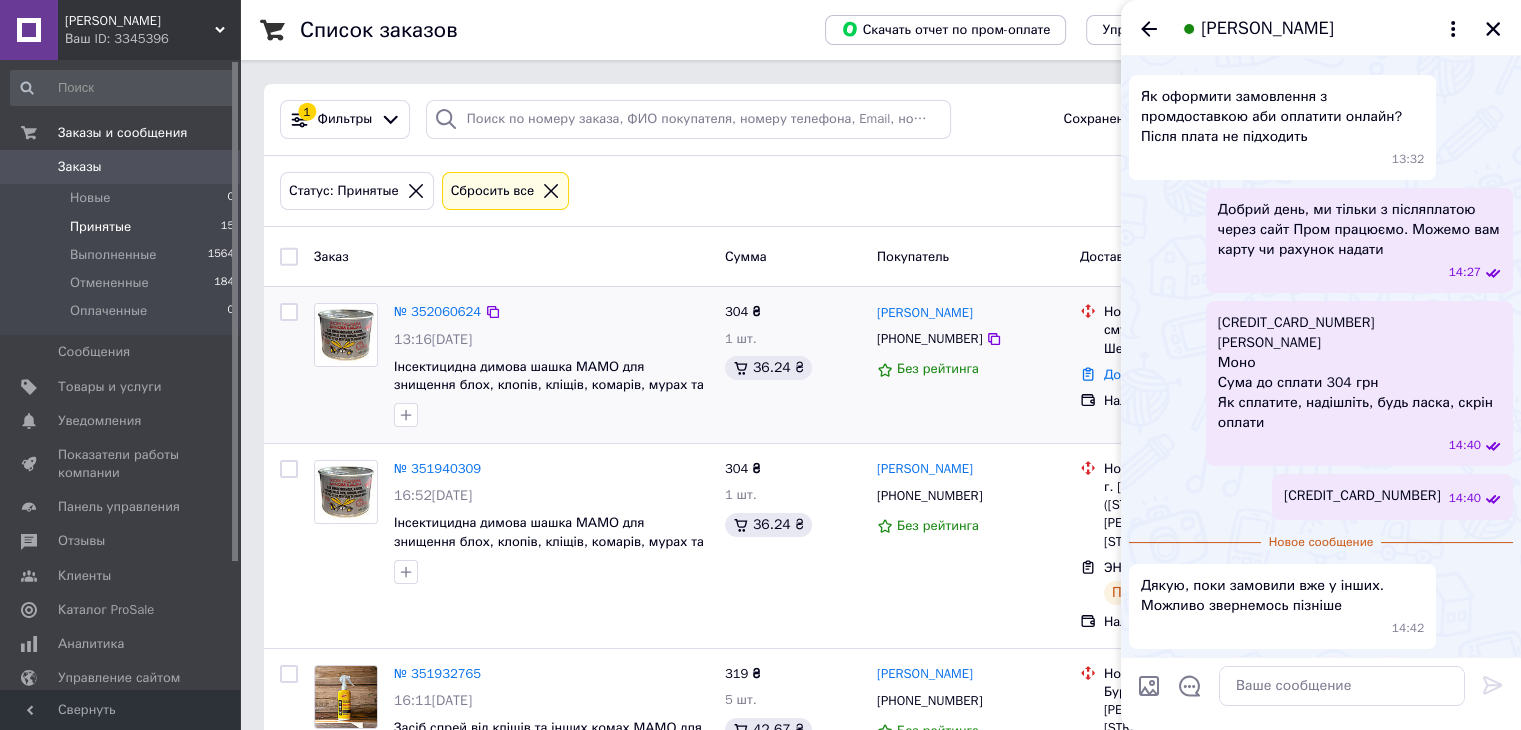 drag, startPoint x: 986, startPoint y: 317, endPoint x: 875, endPoint y: 312, distance: 111.11256 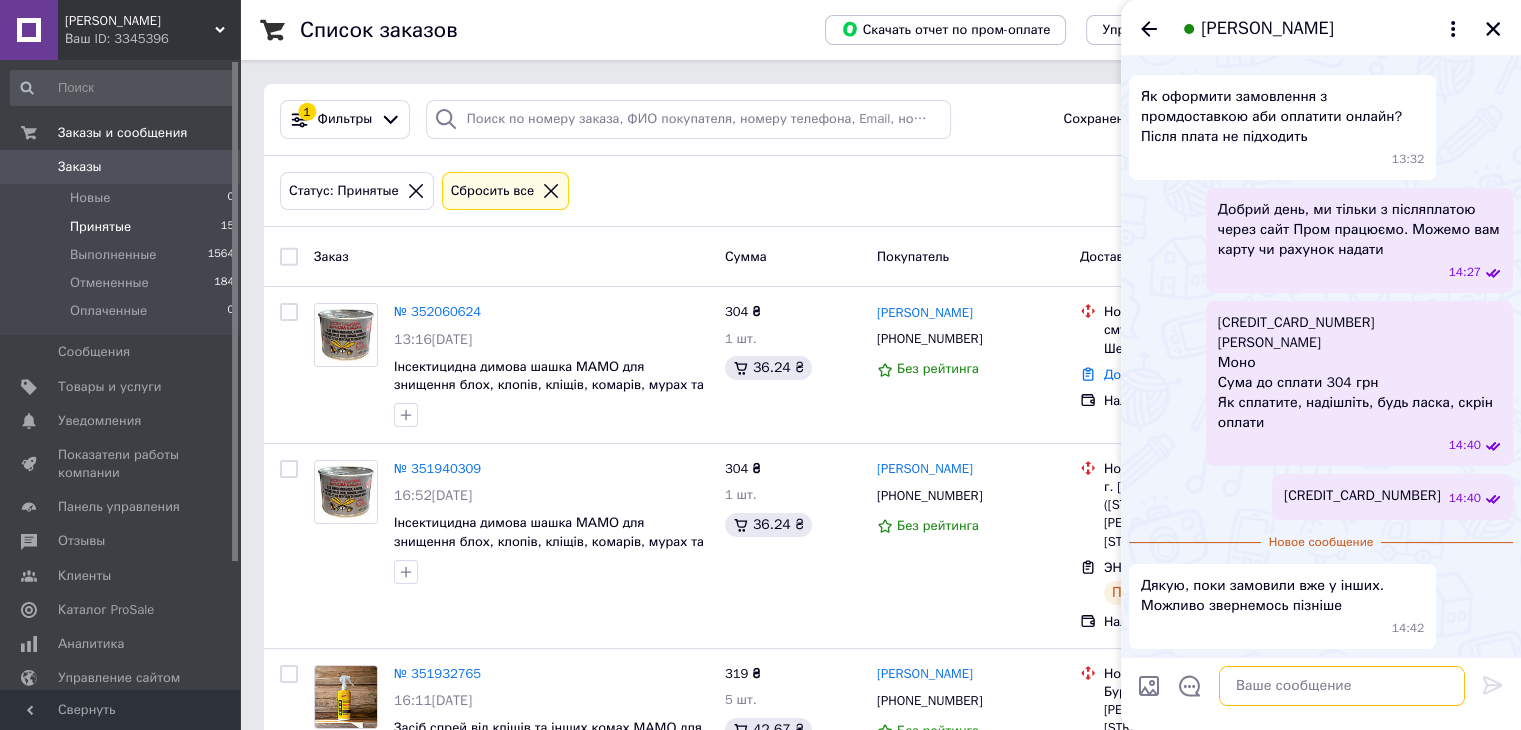 click at bounding box center (1342, 686) 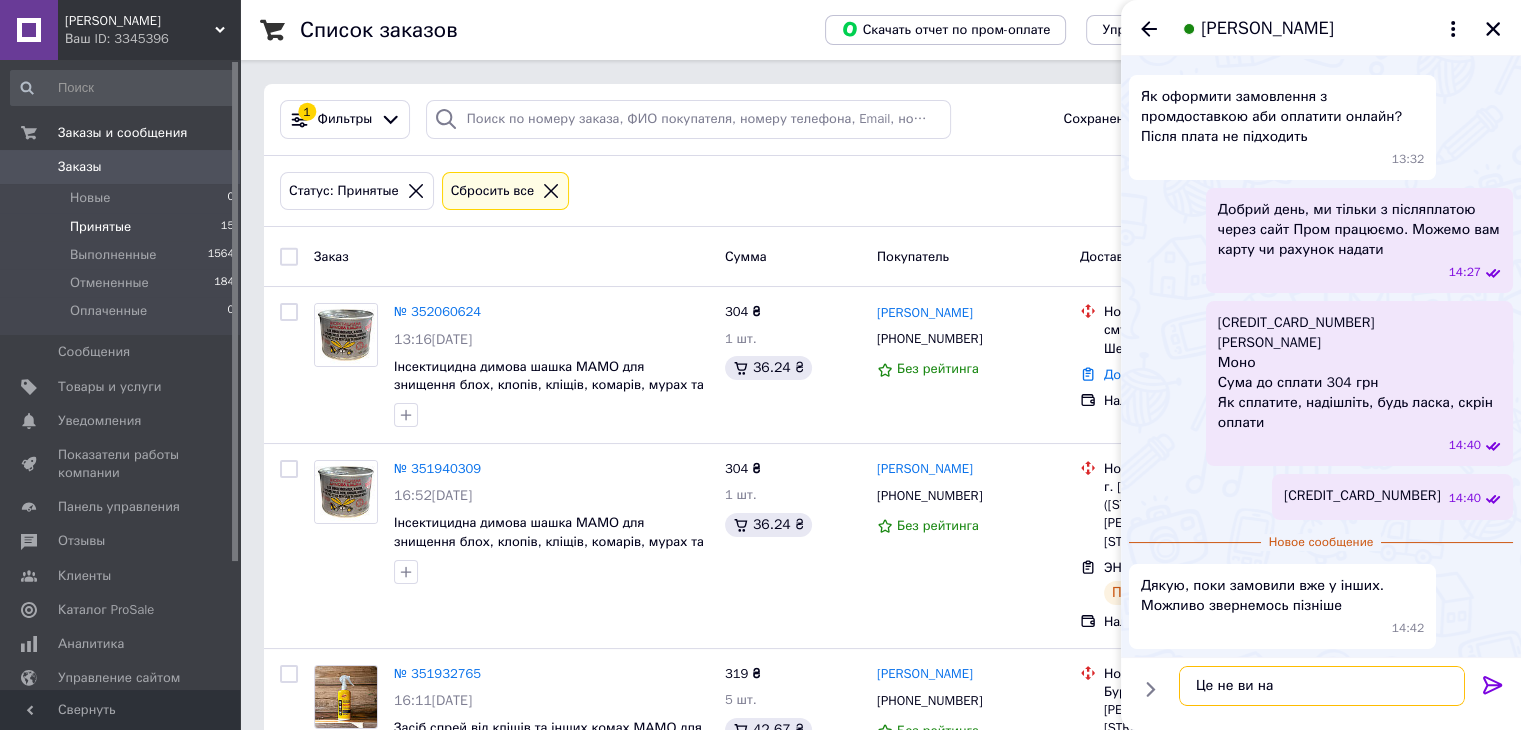 paste on "[PERSON_NAME]" 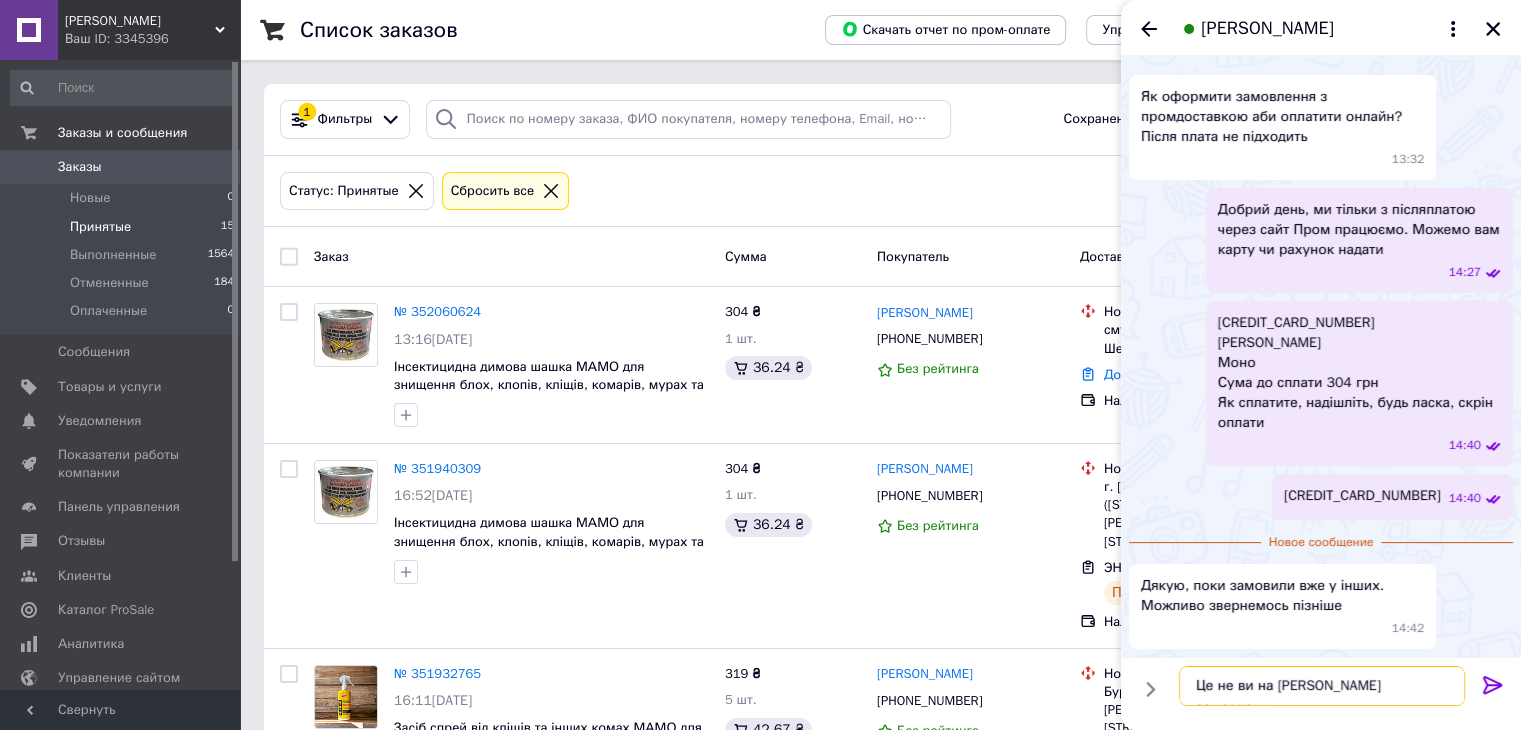 scroll, scrollTop: 1, scrollLeft: 0, axis: vertical 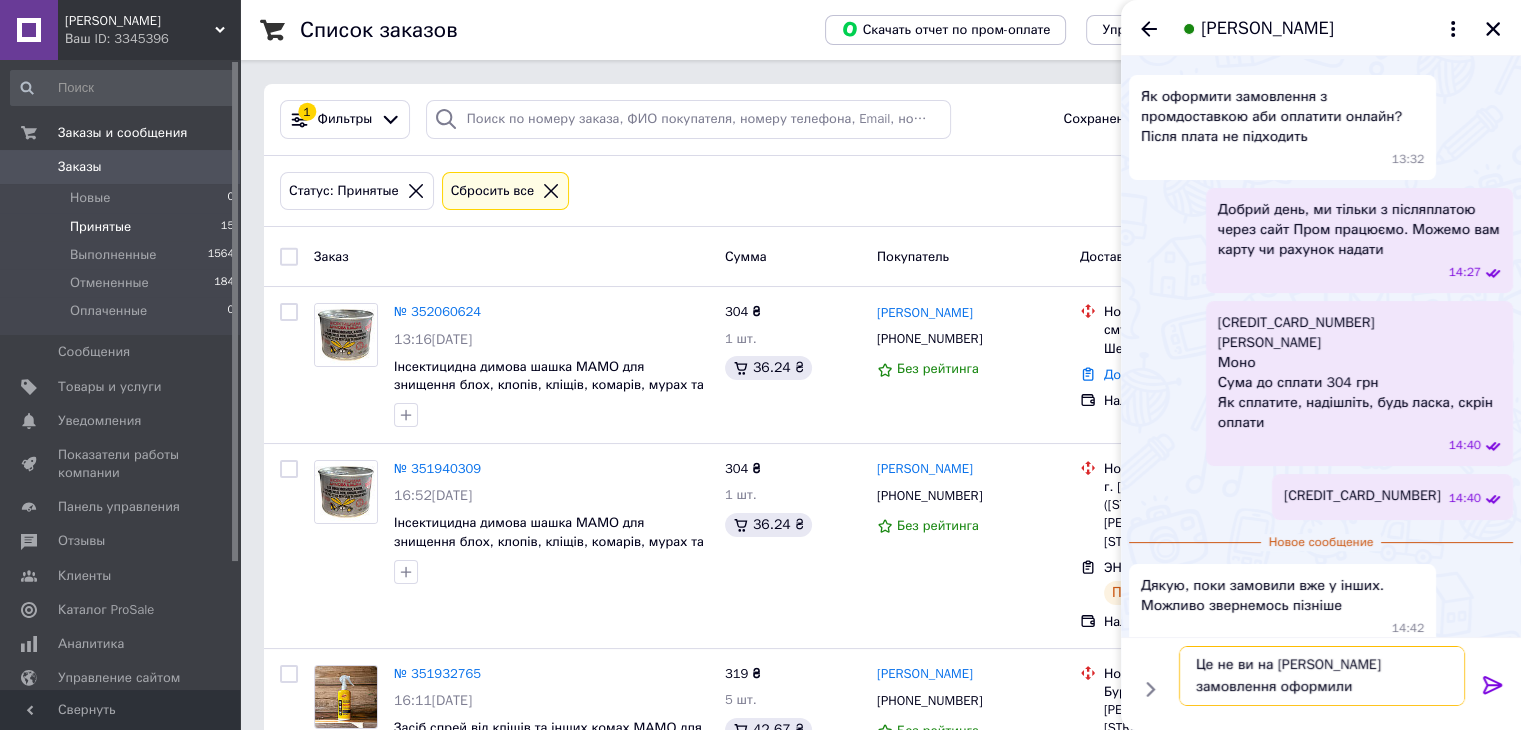 type on "Це не ви на Андрій Пилипів замовлення оформили?" 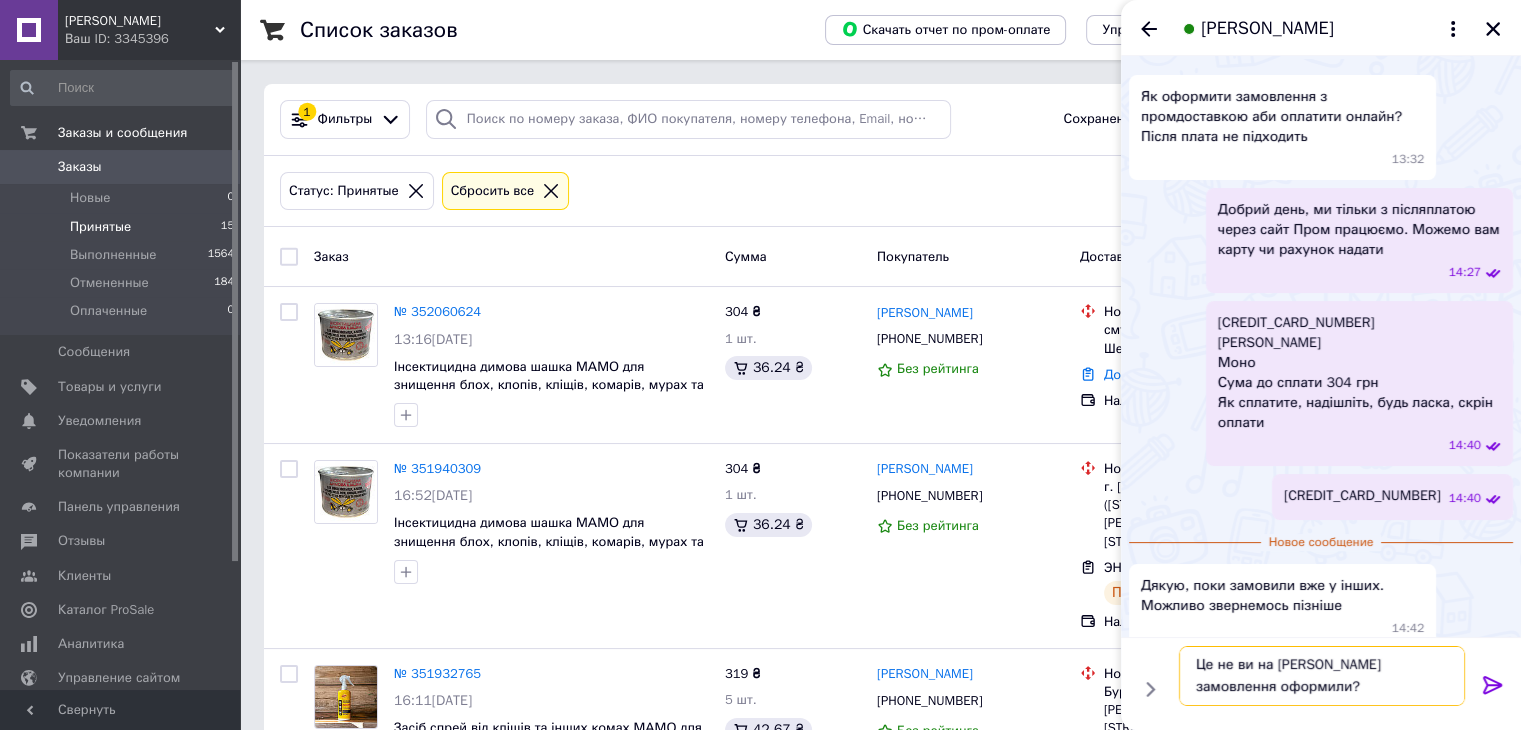 type 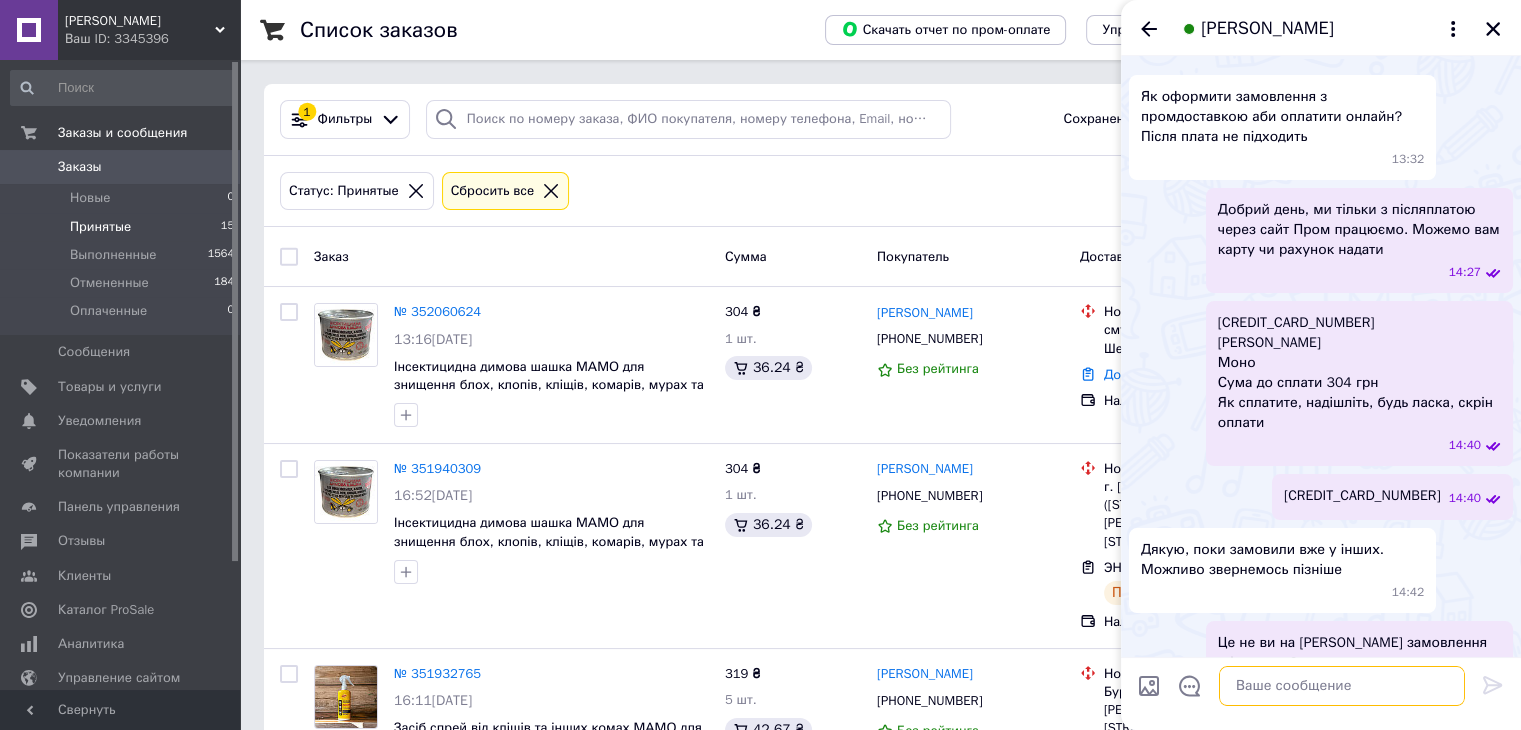 scroll, scrollTop: 0, scrollLeft: 0, axis: both 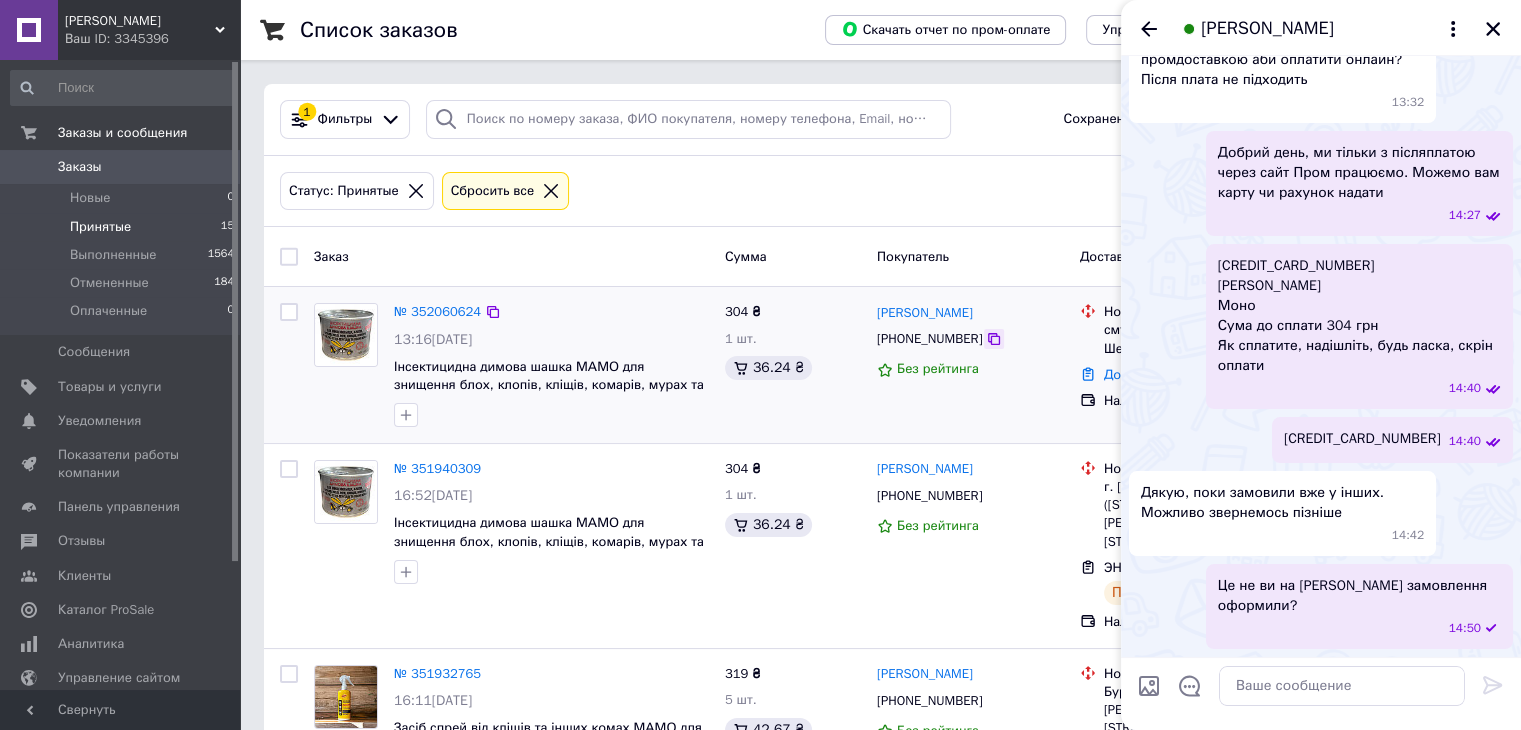 click 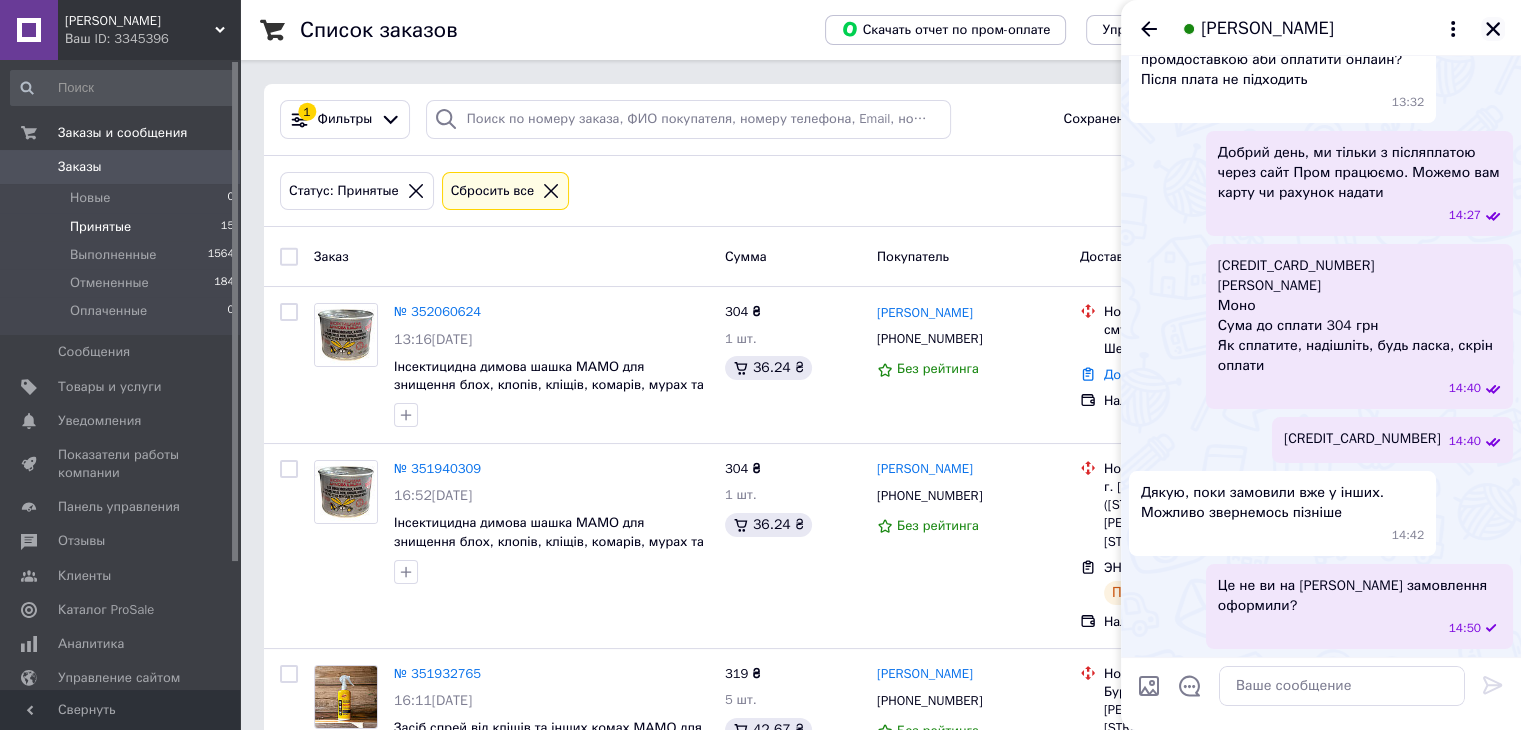 click at bounding box center [1493, 29] 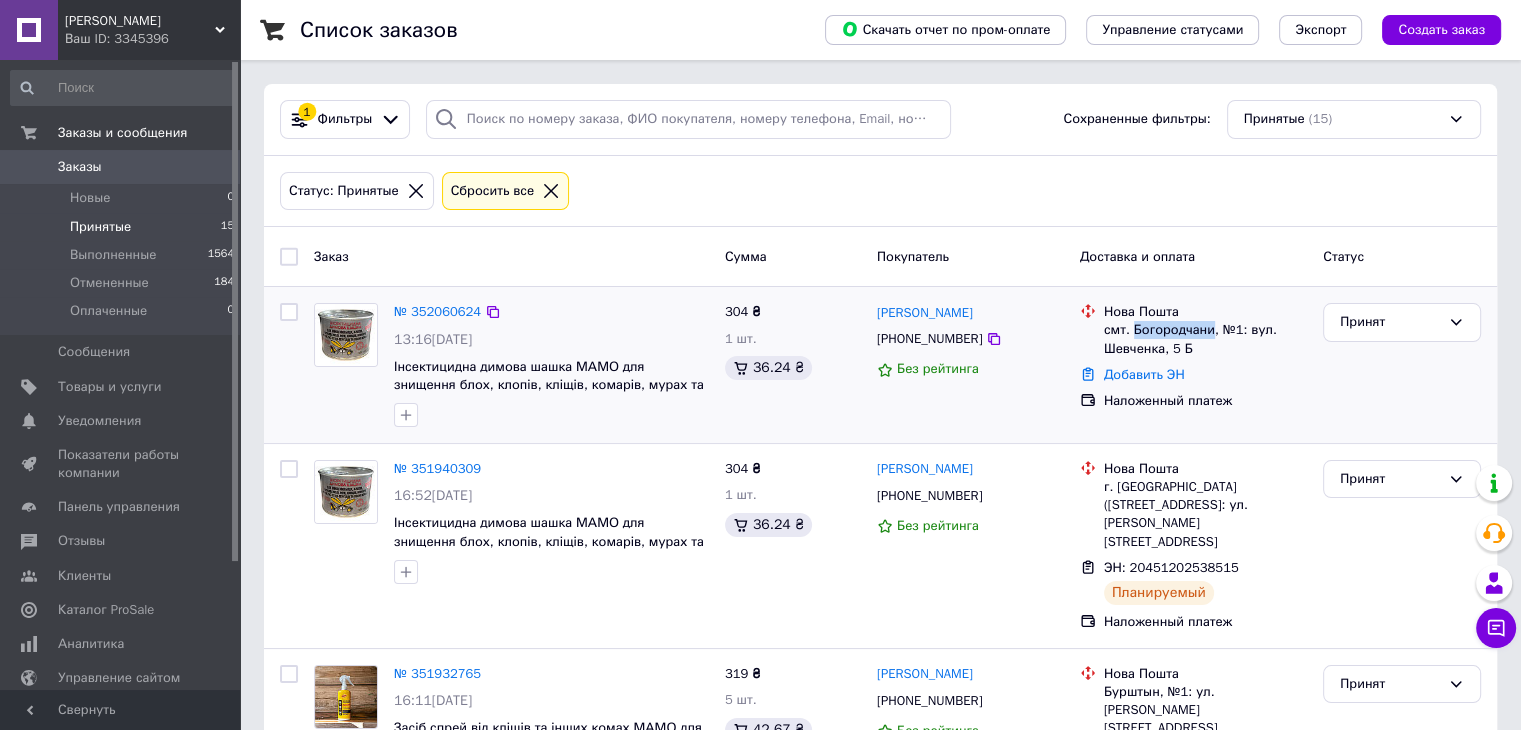 drag, startPoint x: 1209, startPoint y: 333, endPoint x: 1131, endPoint y: 324, distance: 78.51752 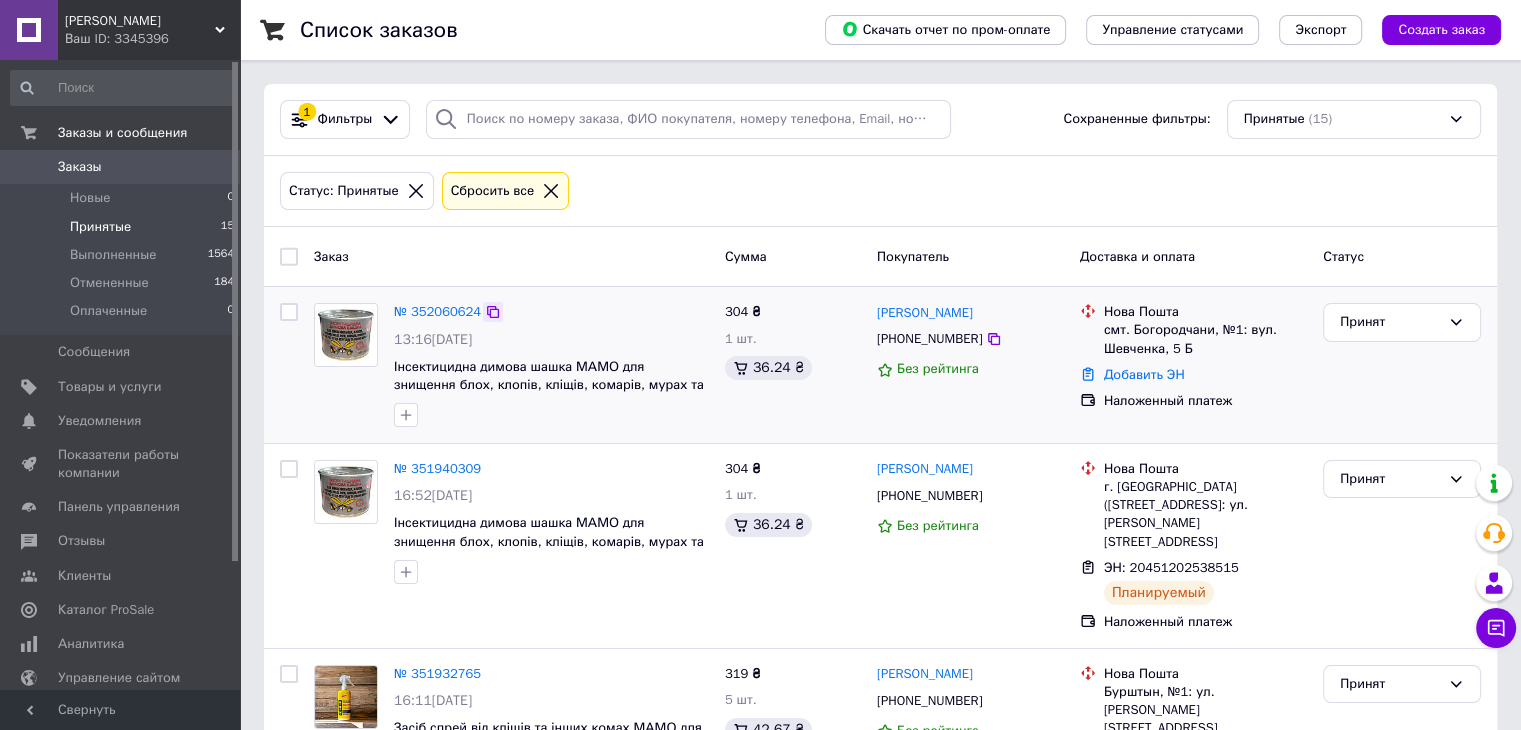click 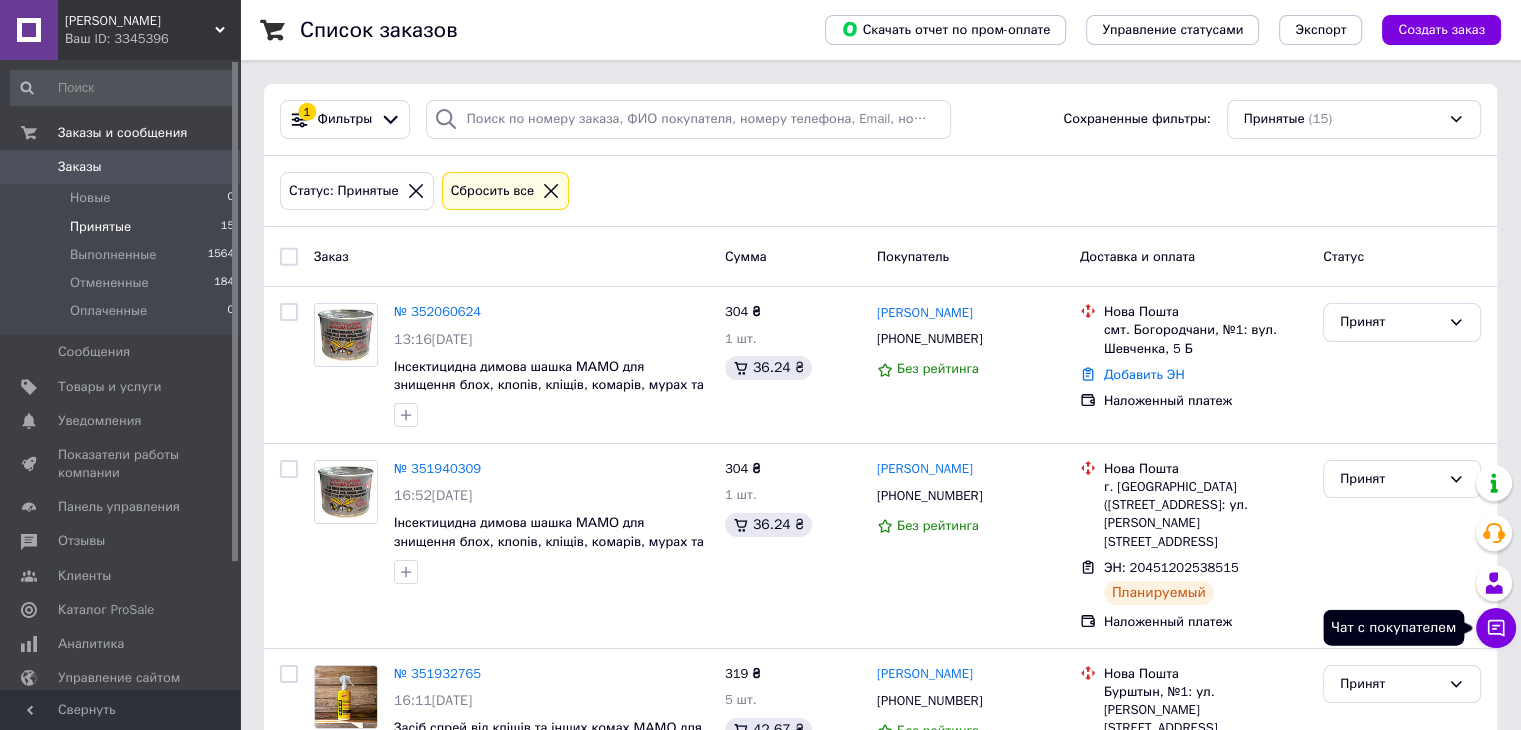 click 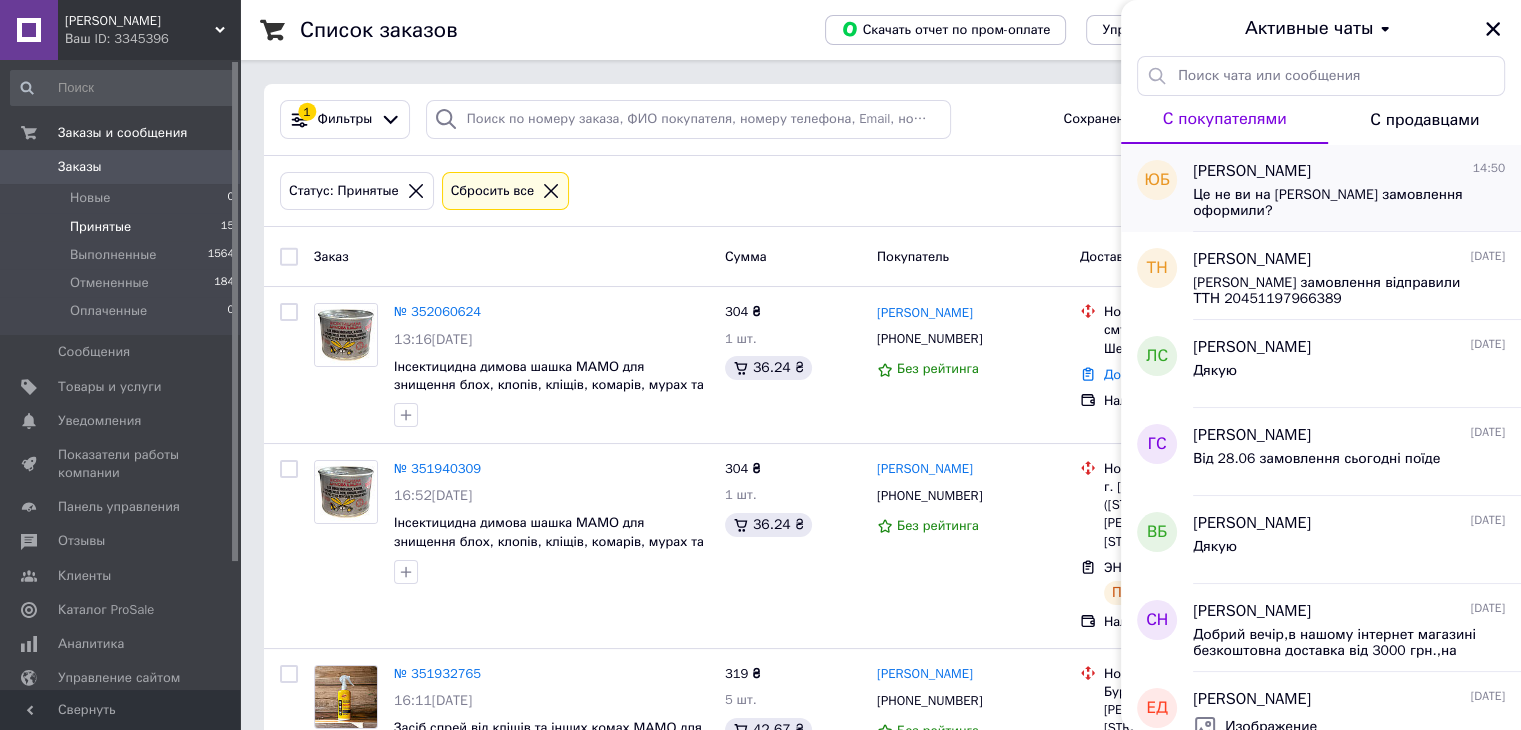 click on "Це не ви на Андрій Пилипів замовлення оформили?" at bounding box center [1335, 203] 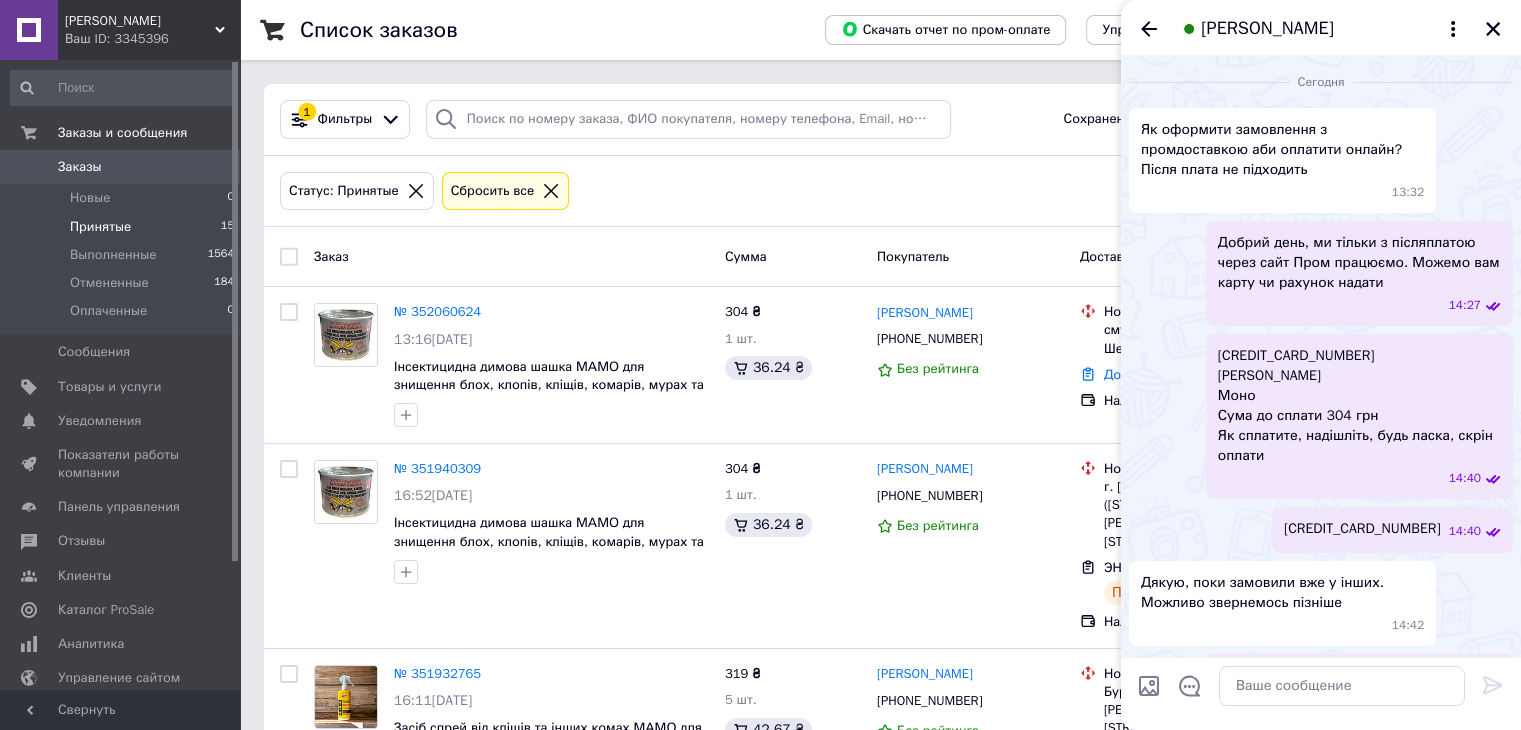 scroll, scrollTop: 90, scrollLeft: 0, axis: vertical 